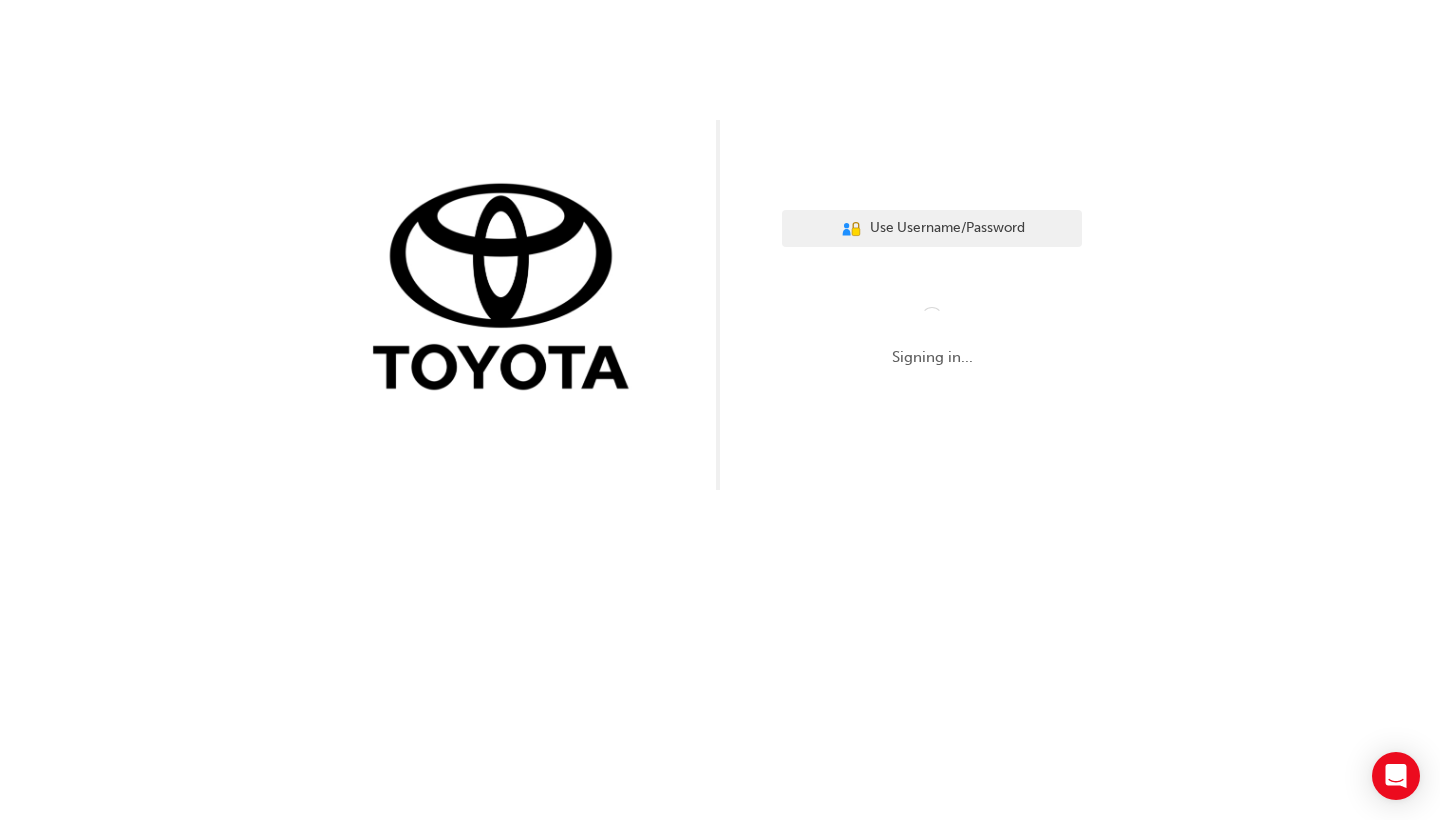 scroll, scrollTop: 0, scrollLeft: 0, axis: both 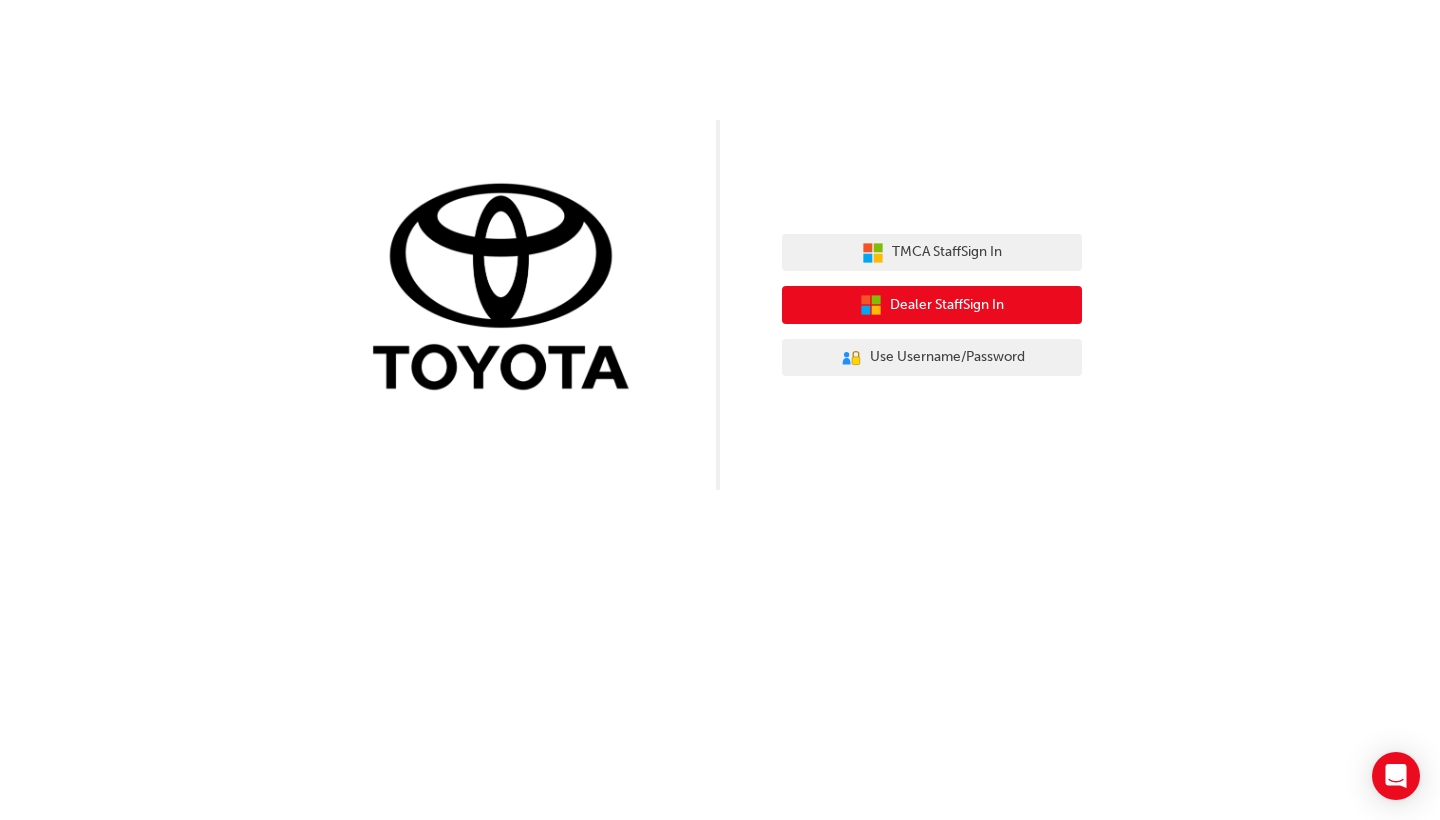 click on "Dealer Staff  Sign In" at bounding box center [932, 305] 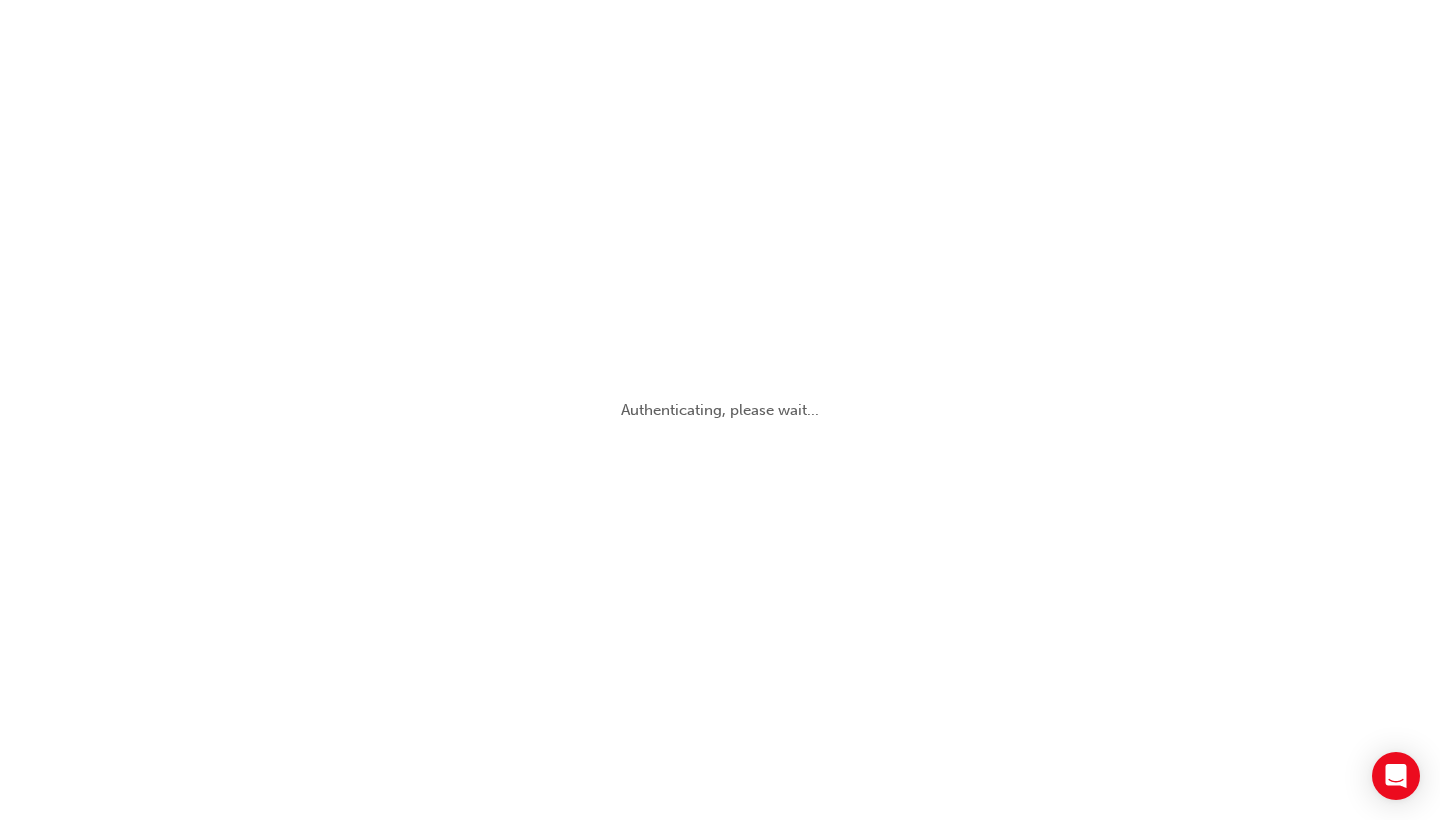scroll, scrollTop: 0, scrollLeft: 0, axis: both 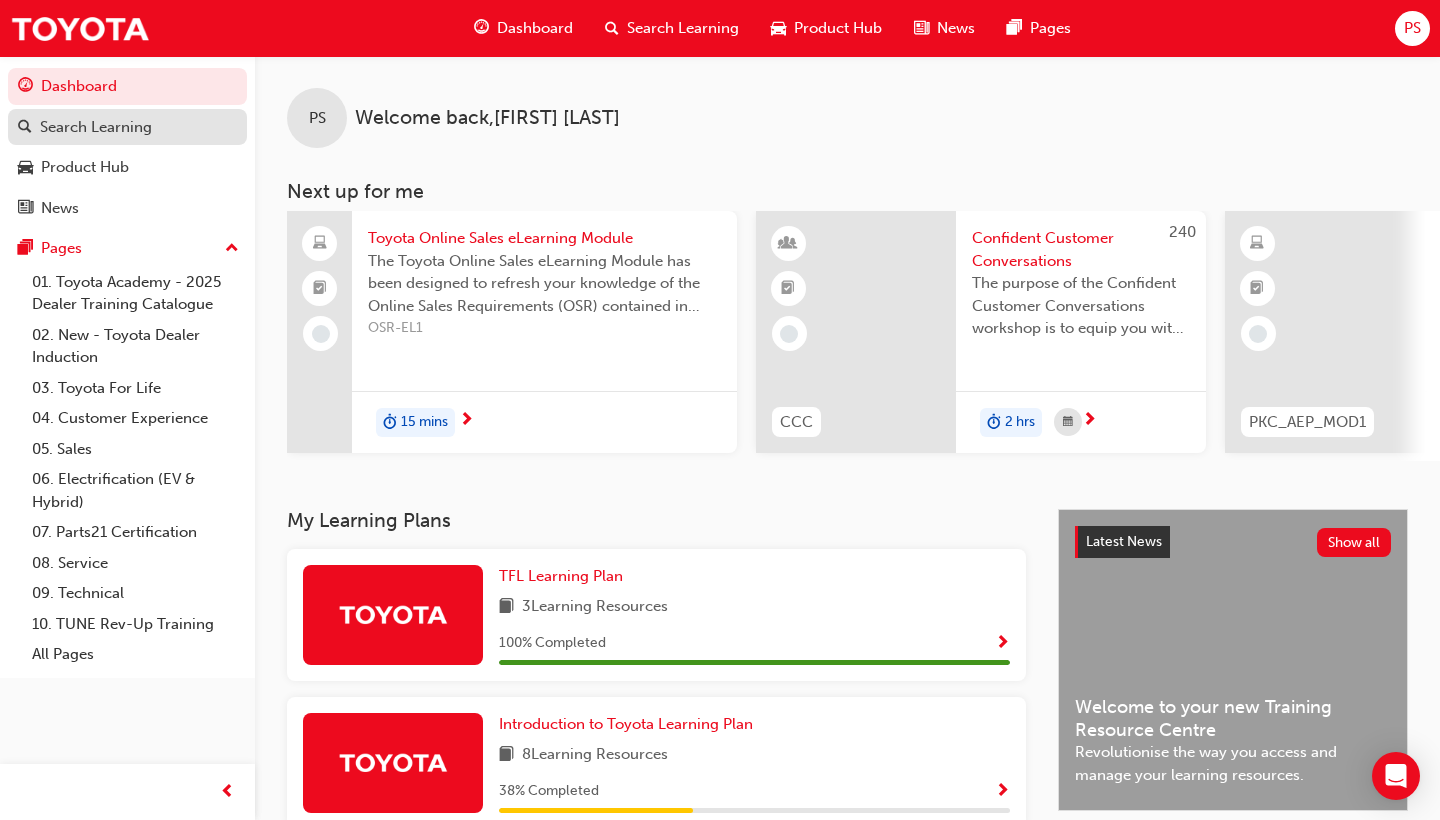 click on "Search Learning" at bounding box center [96, 127] 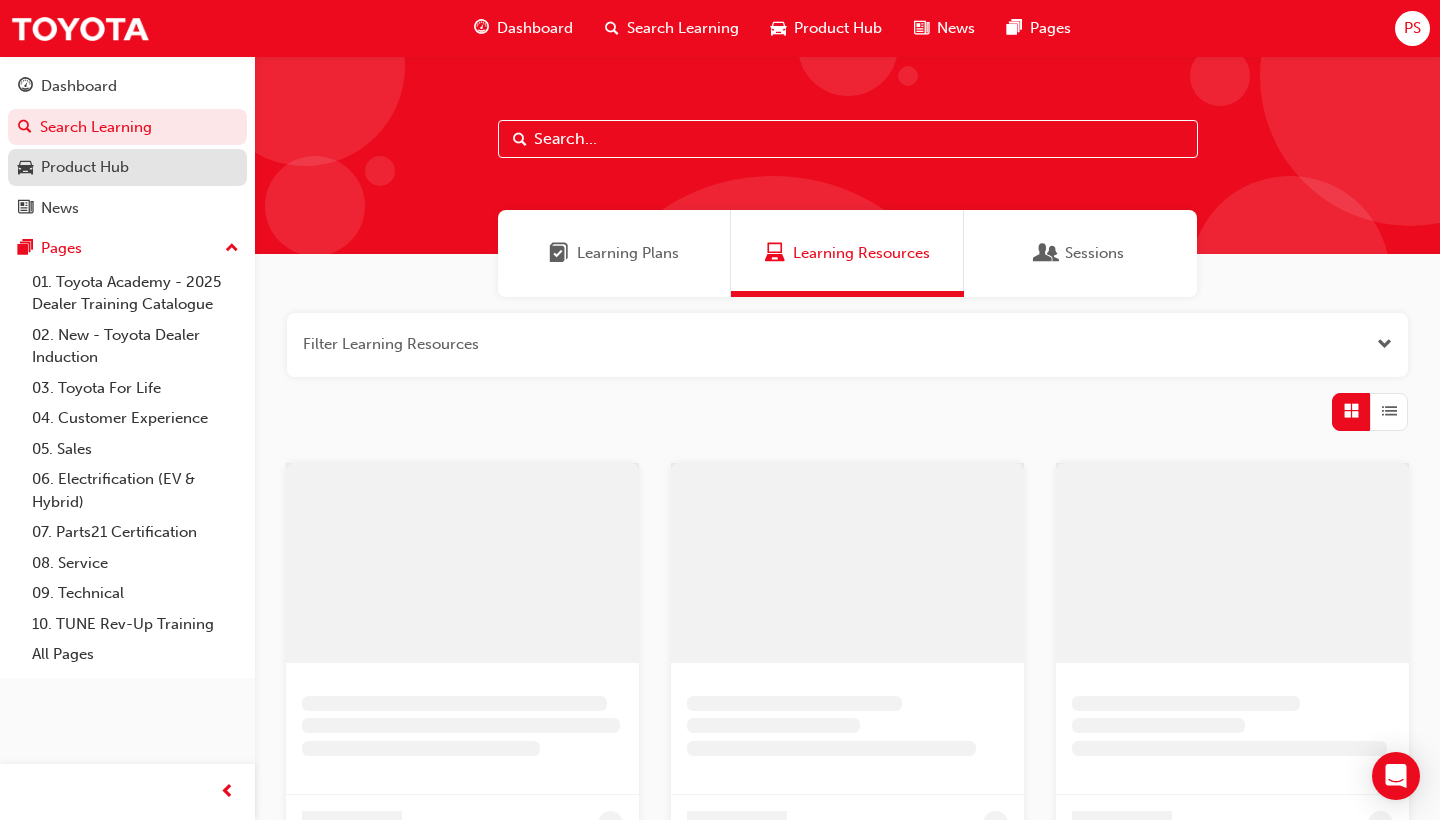 click on "Product Hub" at bounding box center (85, 167) 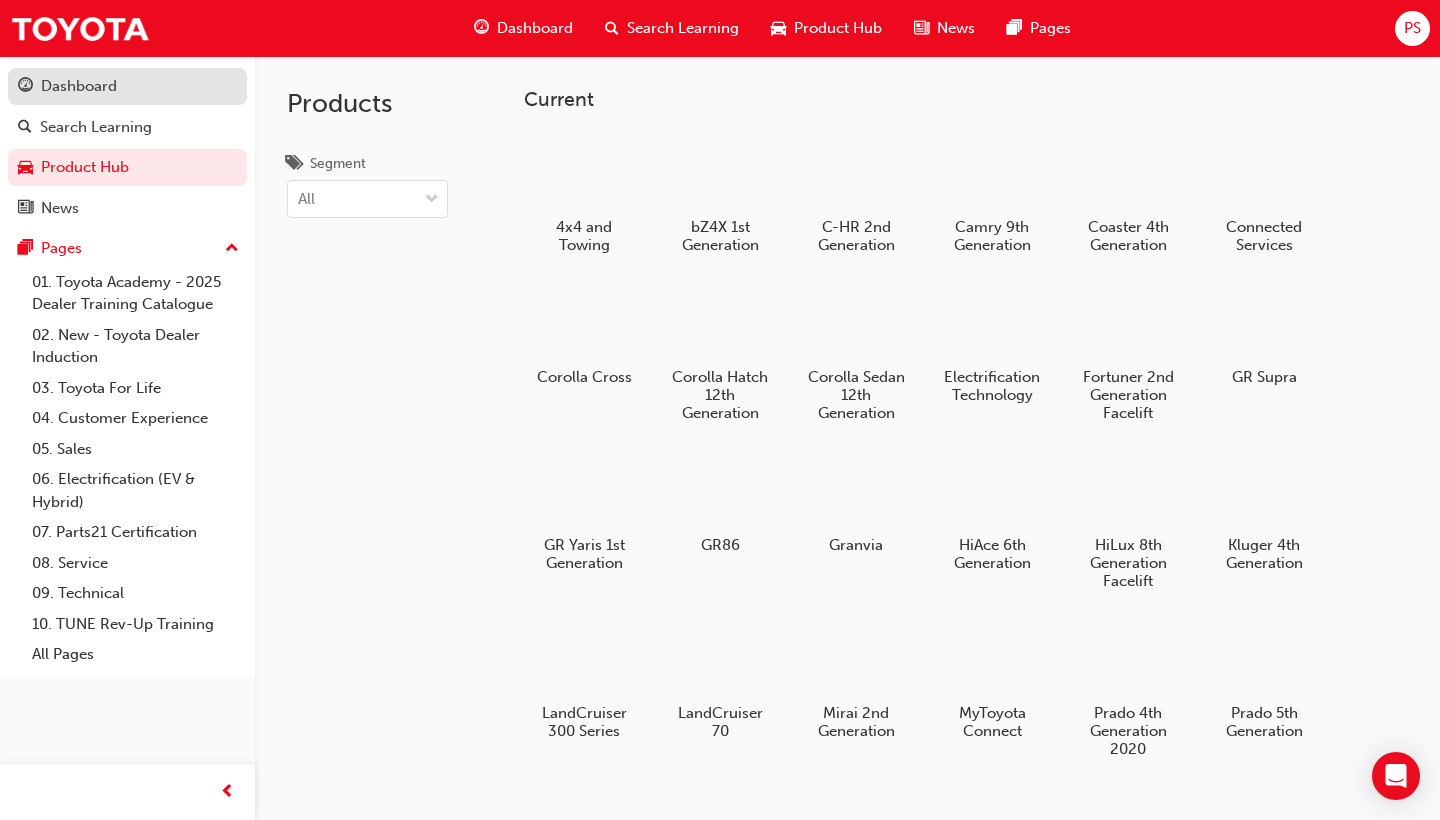 click on "Dashboard" at bounding box center (127, 86) 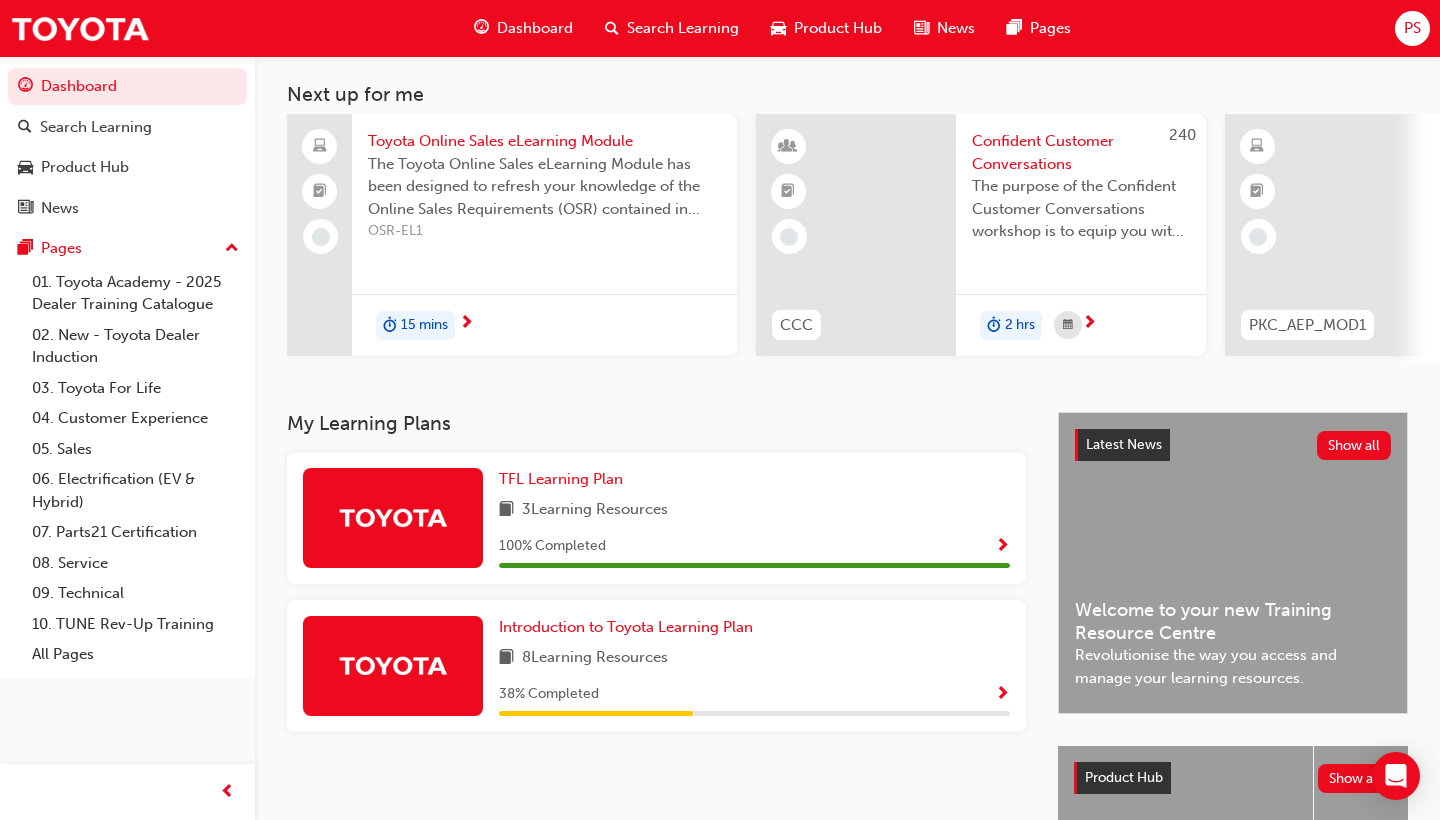 scroll, scrollTop: 107, scrollLeft: 0, axis: vertical 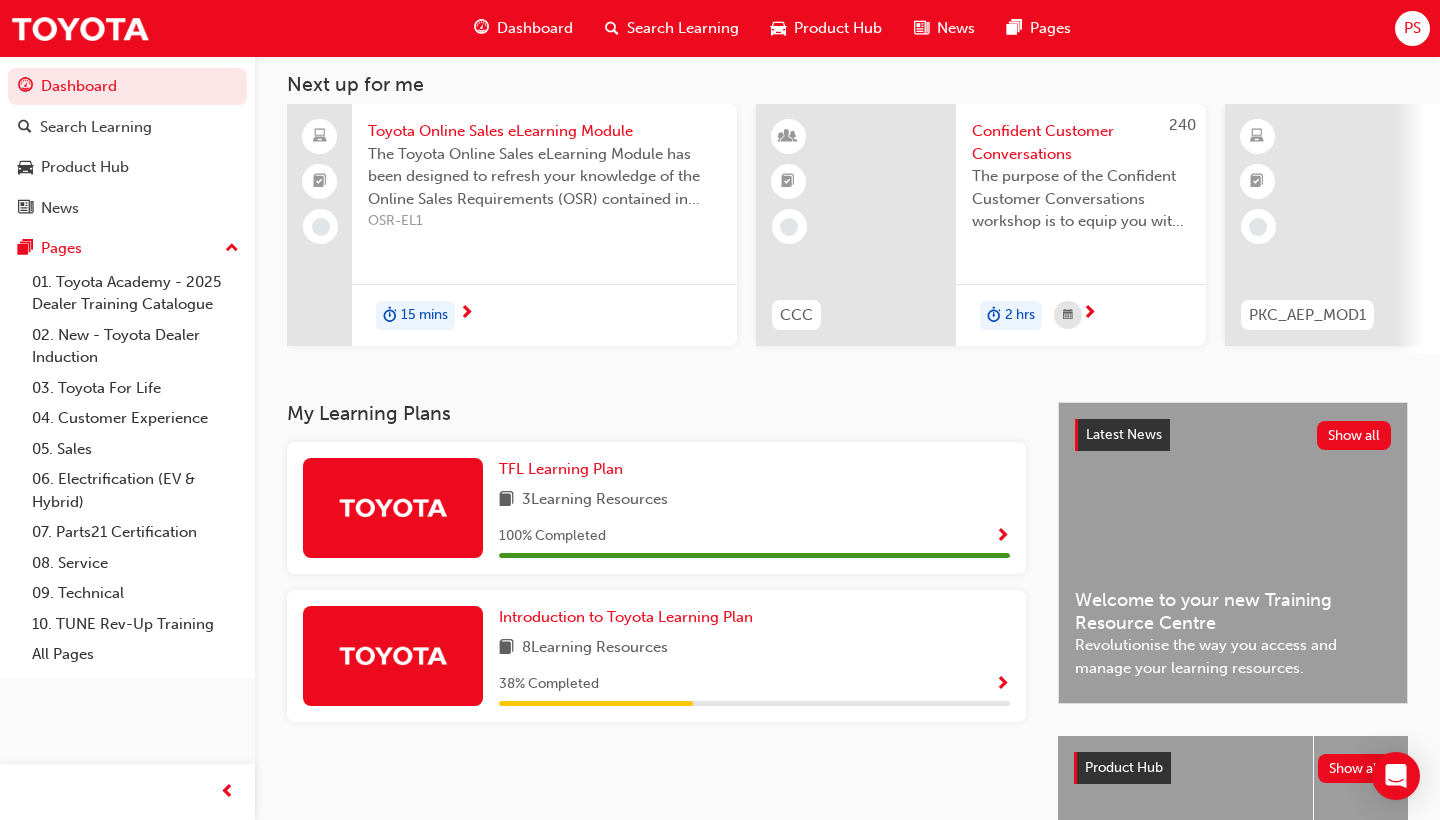 click on "PS" at bounding box center (1412, 28) 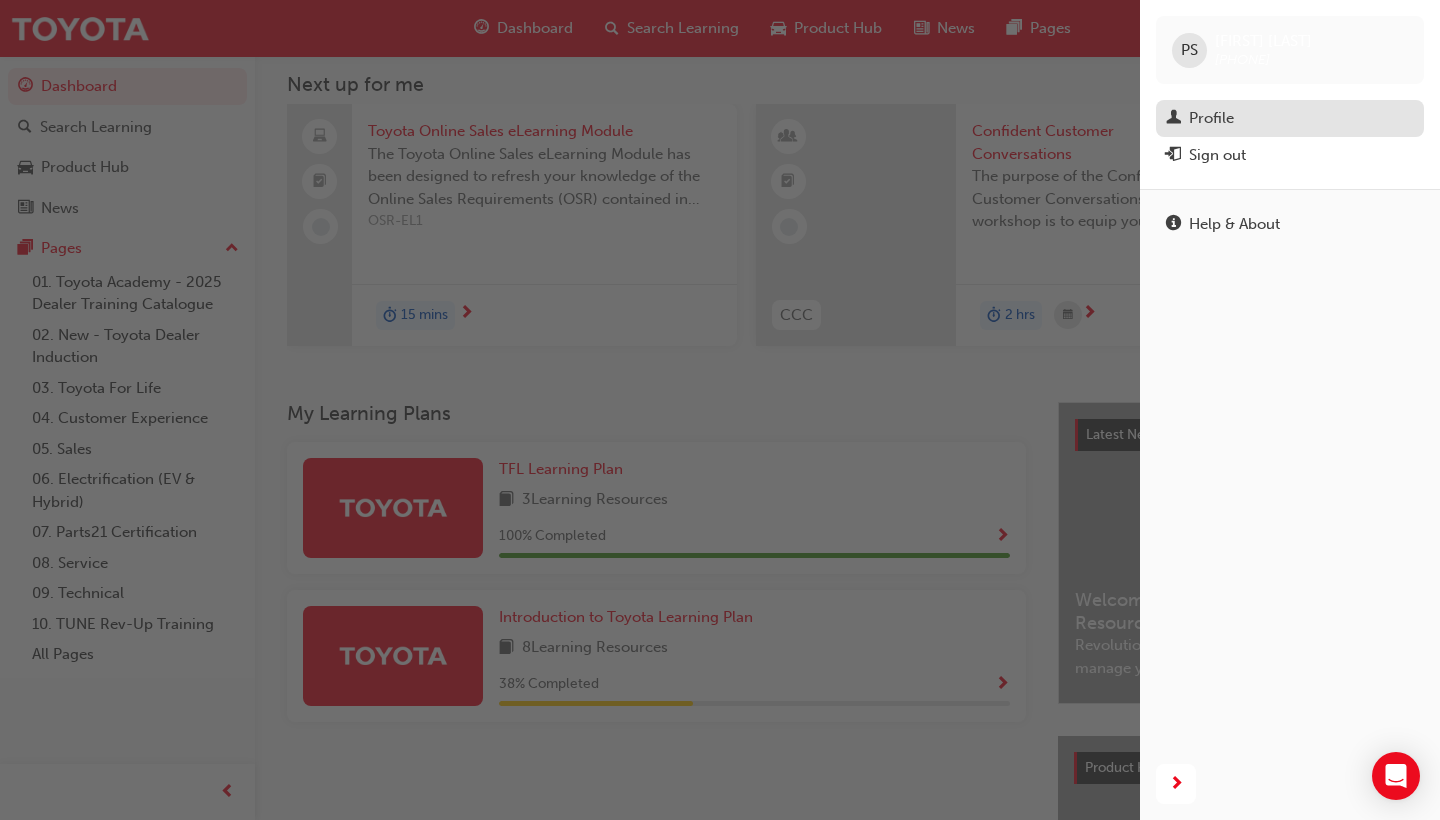 click on "Profile" at bounding box center [1290, 118] 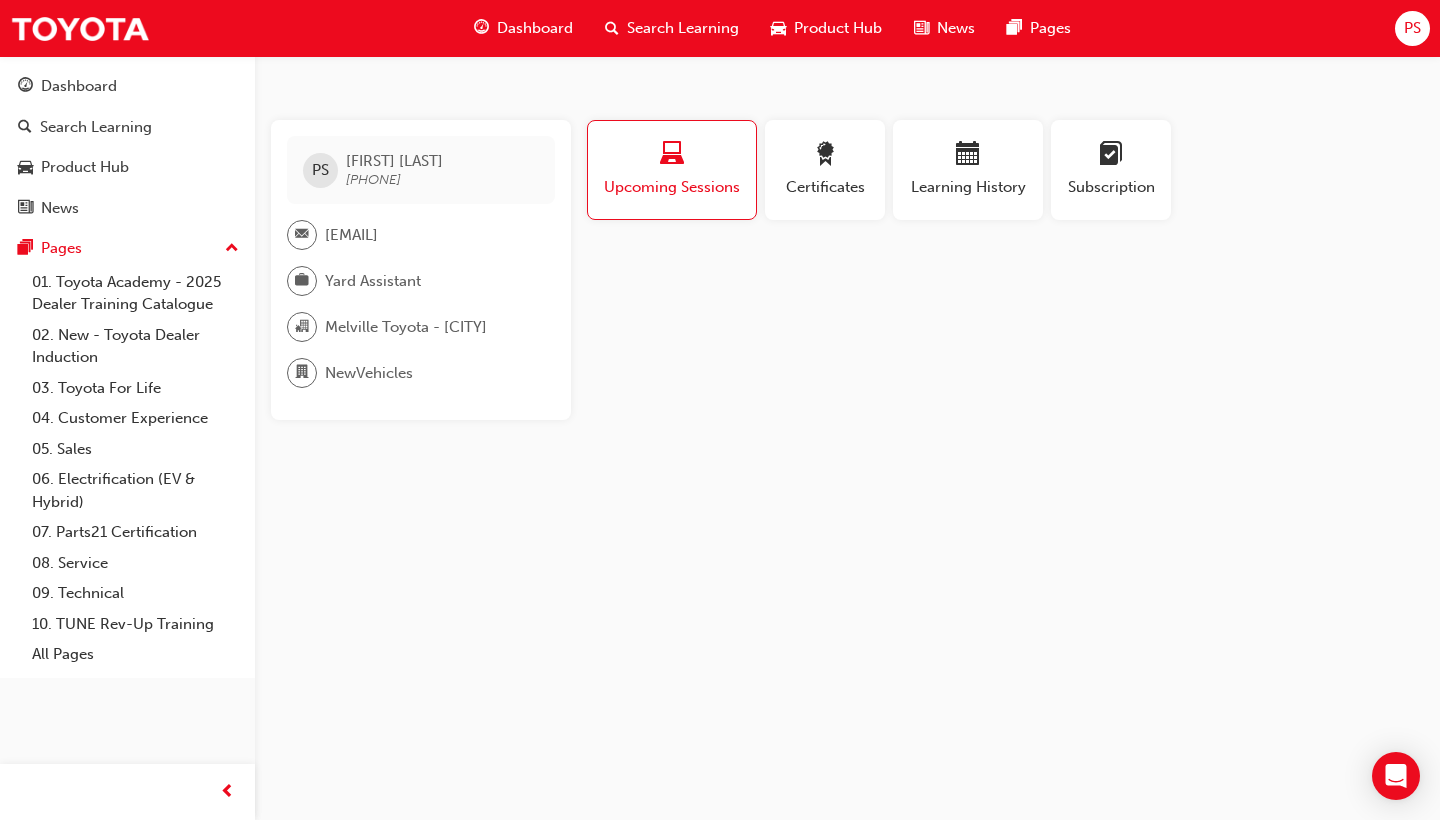 scroll, scrollTop: 0, scrollLeft: 0, axis: both 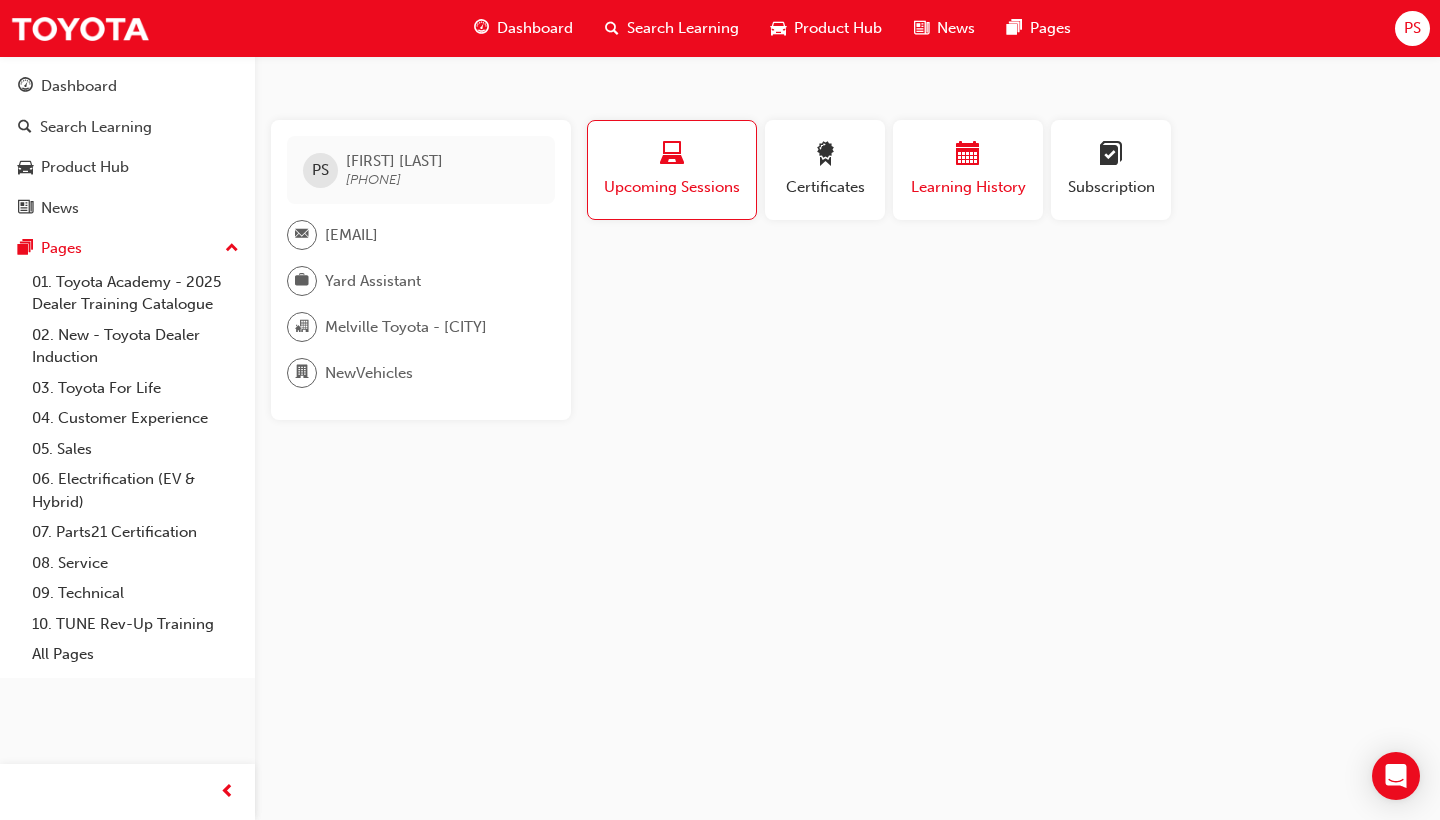 click on "Learning History" at bounding box center (968, 187) 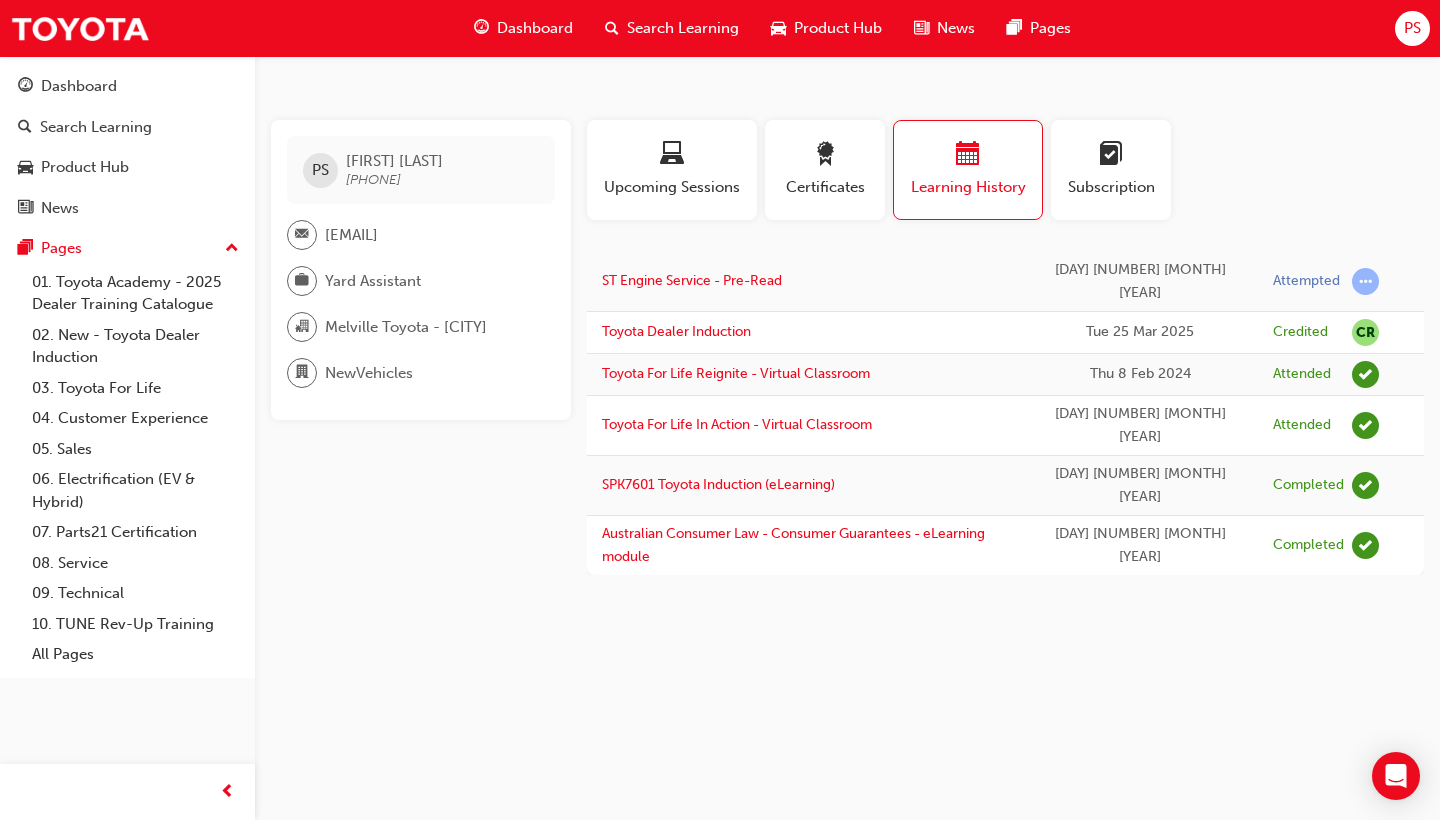 click on "ST Engine Service - Pre-Read" at bounding box center (805, 282) 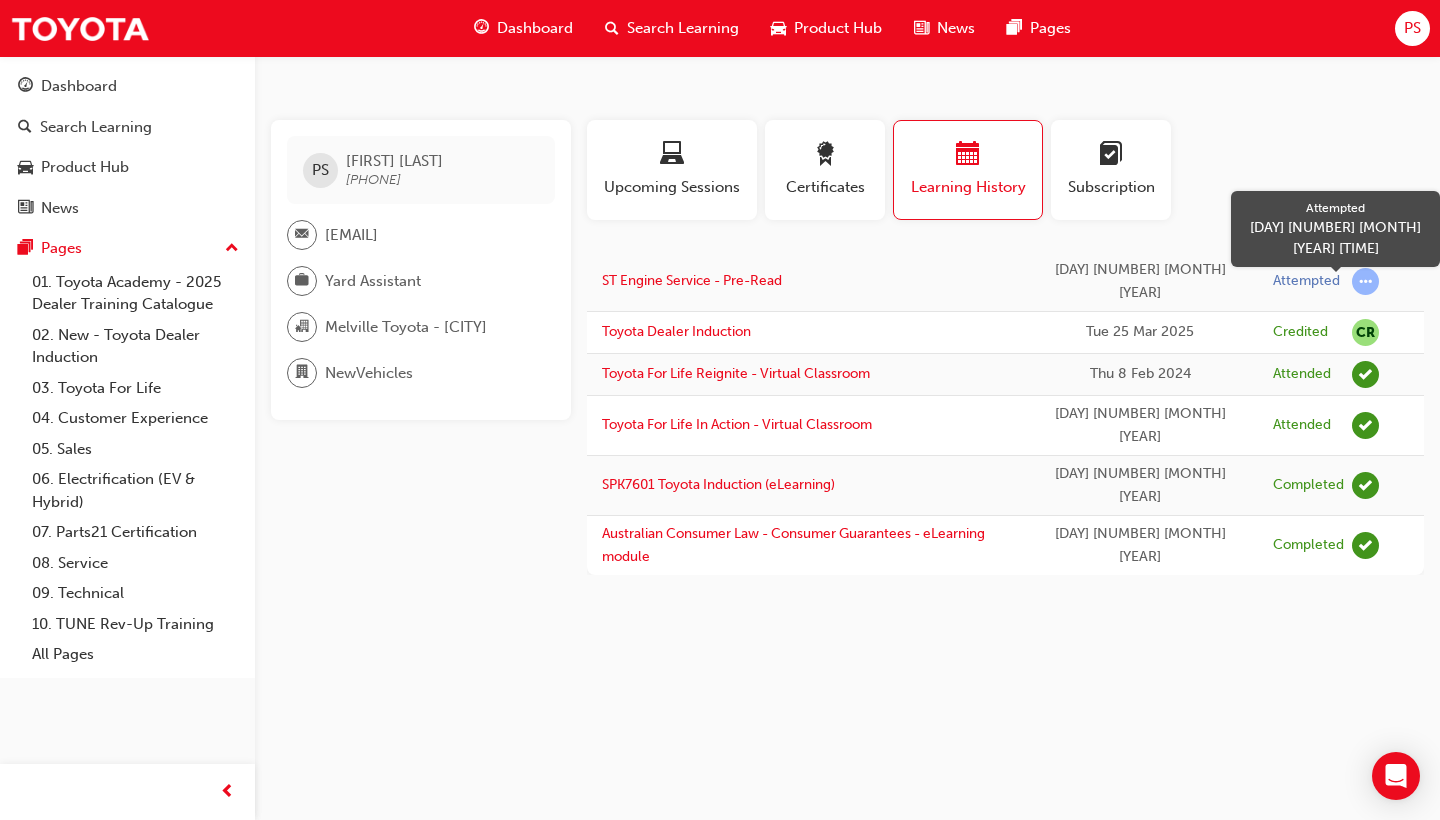 click at bounding box center (1365, 281) 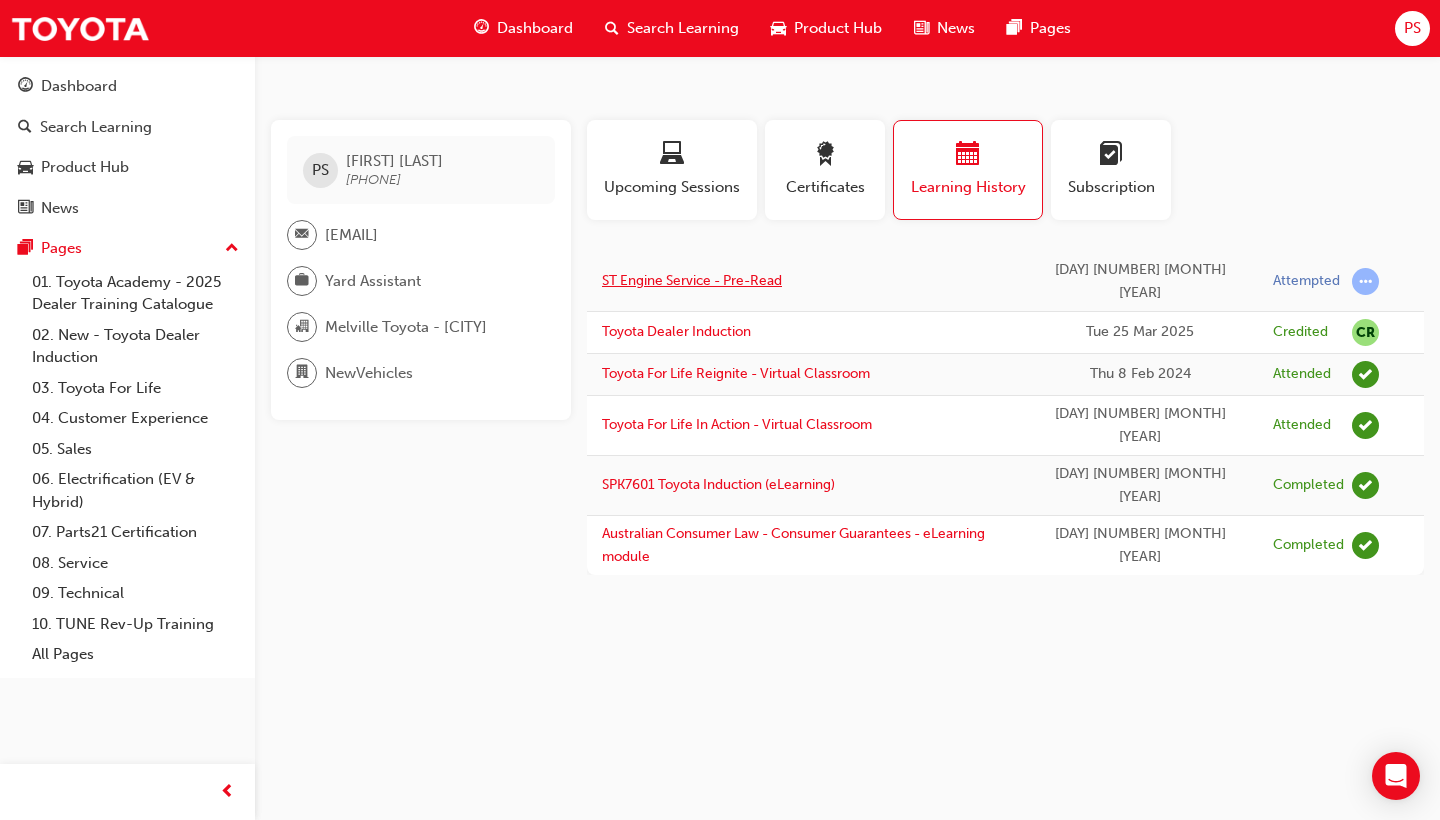 click on "ST Engine Service - Pre-Read" at bounding box center [692, 280] 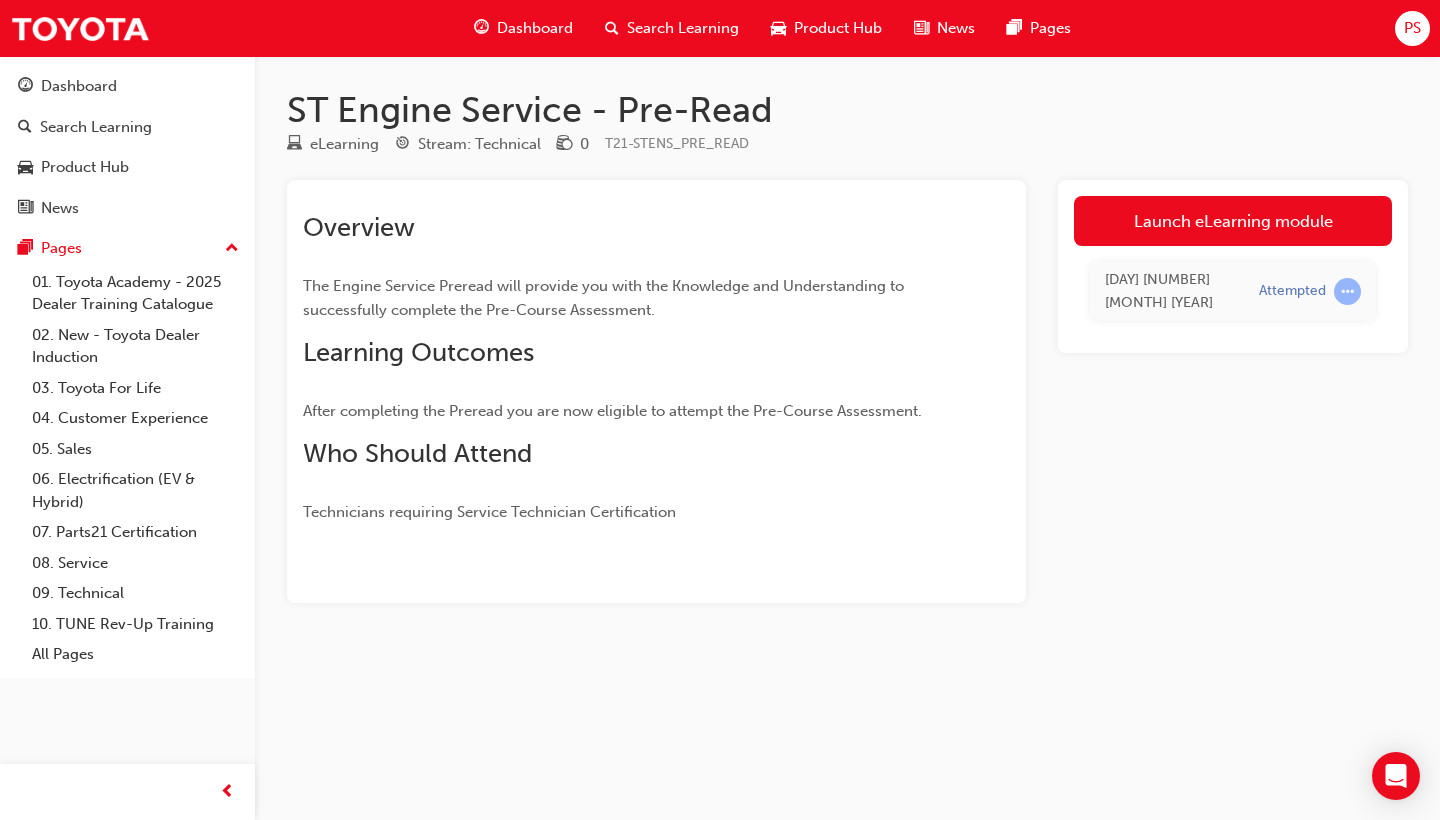 scroll, scrollTop: 0, scrollLeft: 0, axis: both 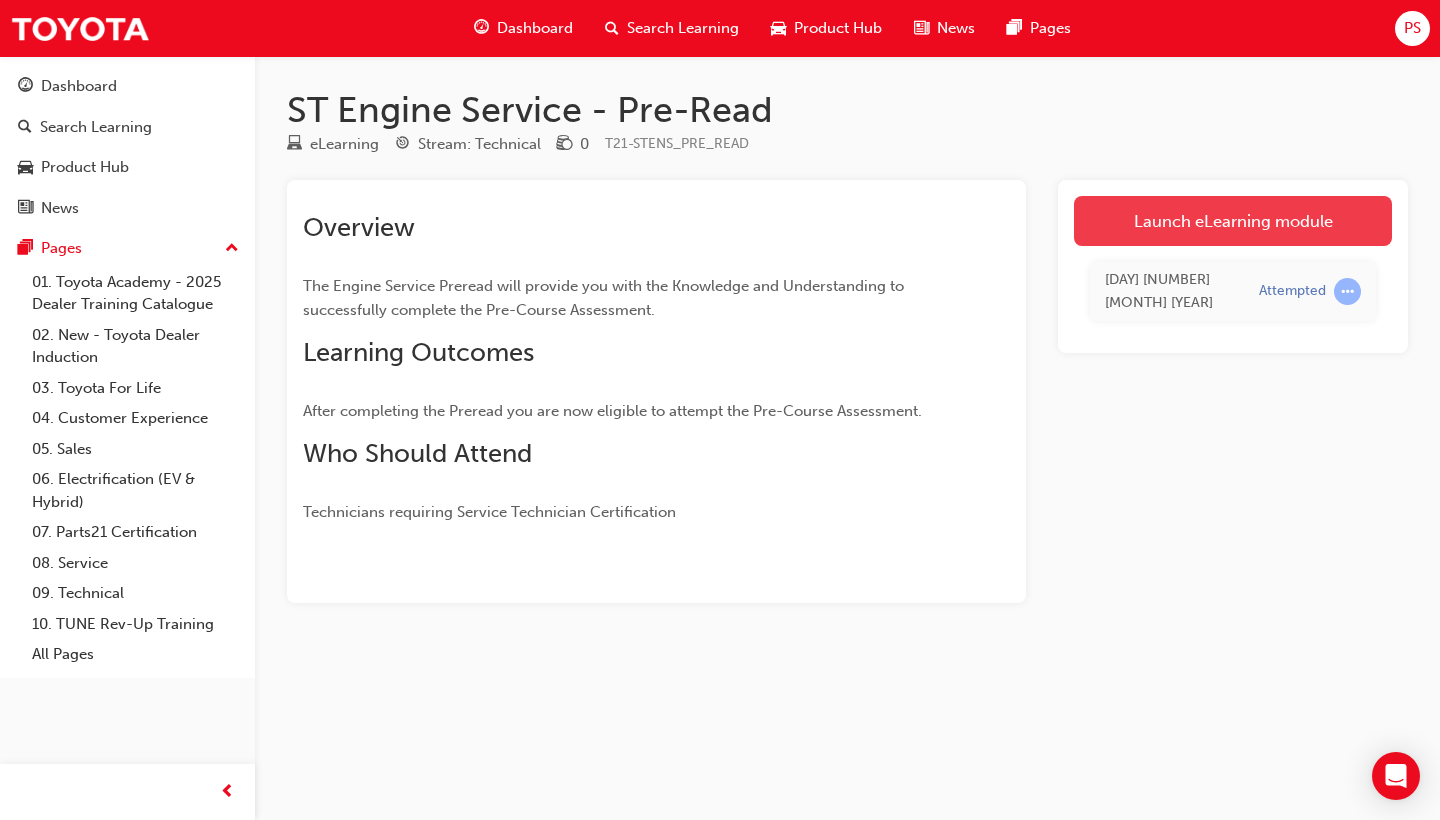 click on "Launch eLearning module" at bounding box center (1233, 221) 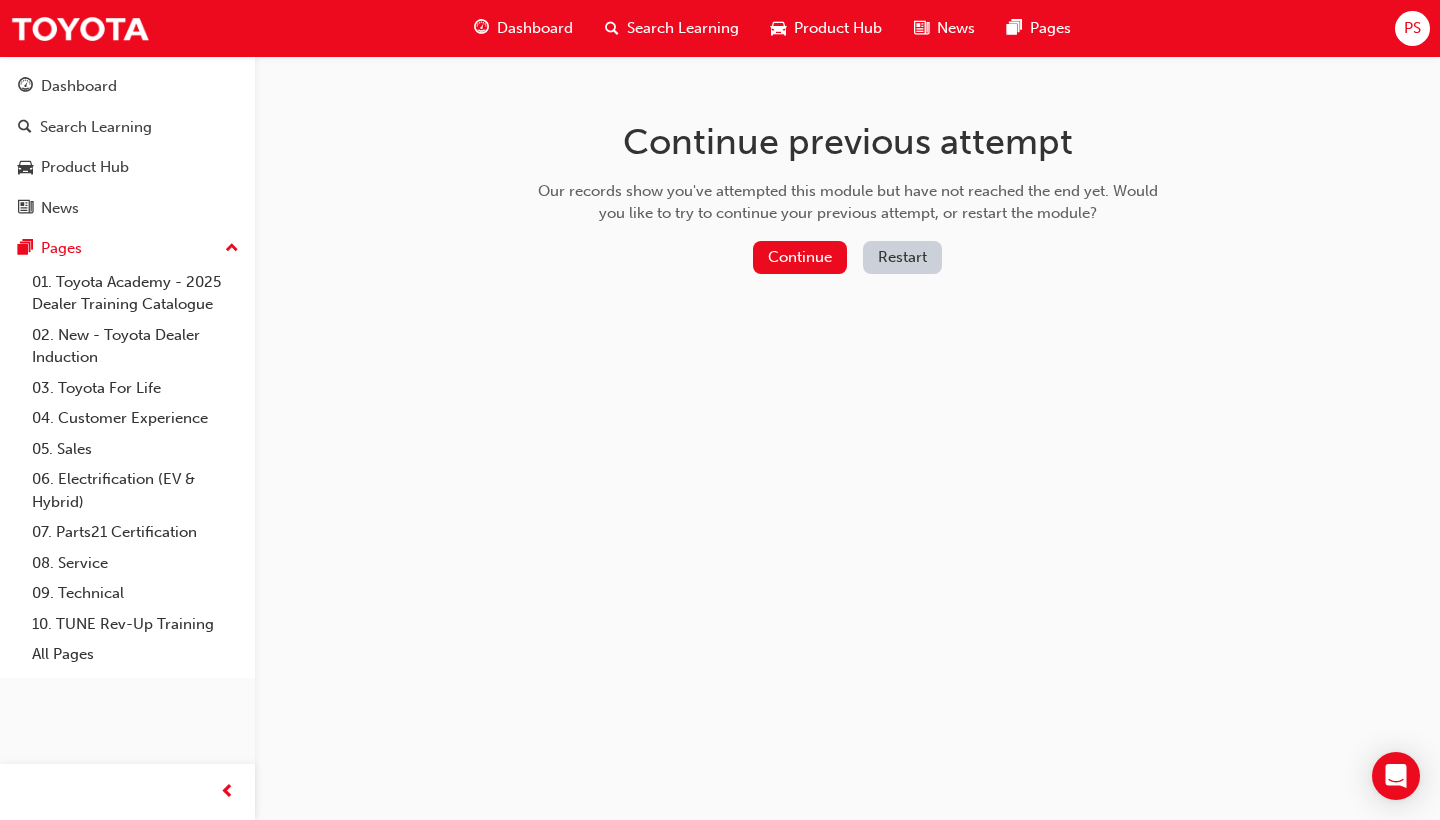 scroll, scrollTop: 0, scrollLeft: 0, axis: both 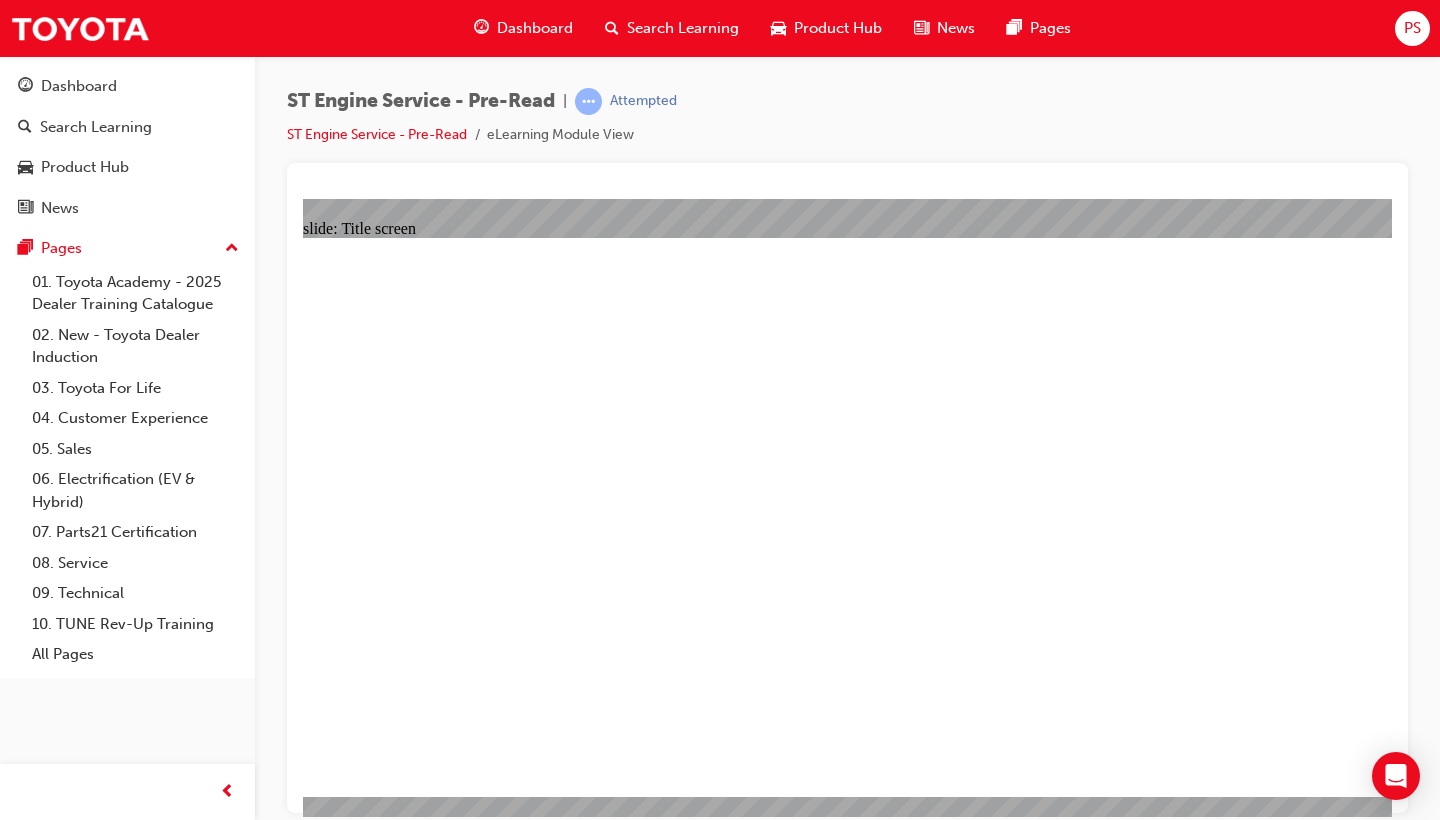 click 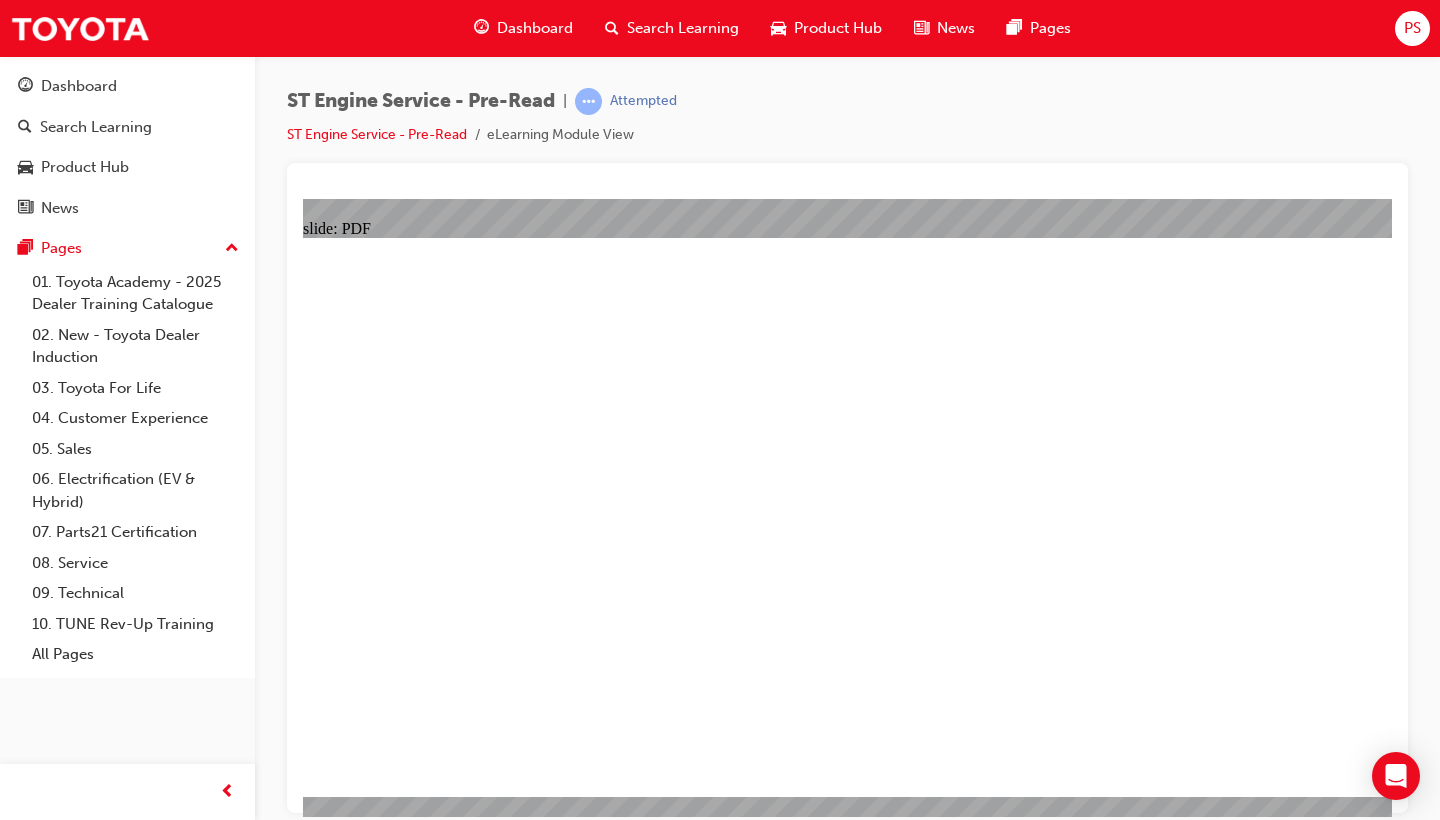 scroll, scrollTop: 0, scrollLeft: 0, axis: both 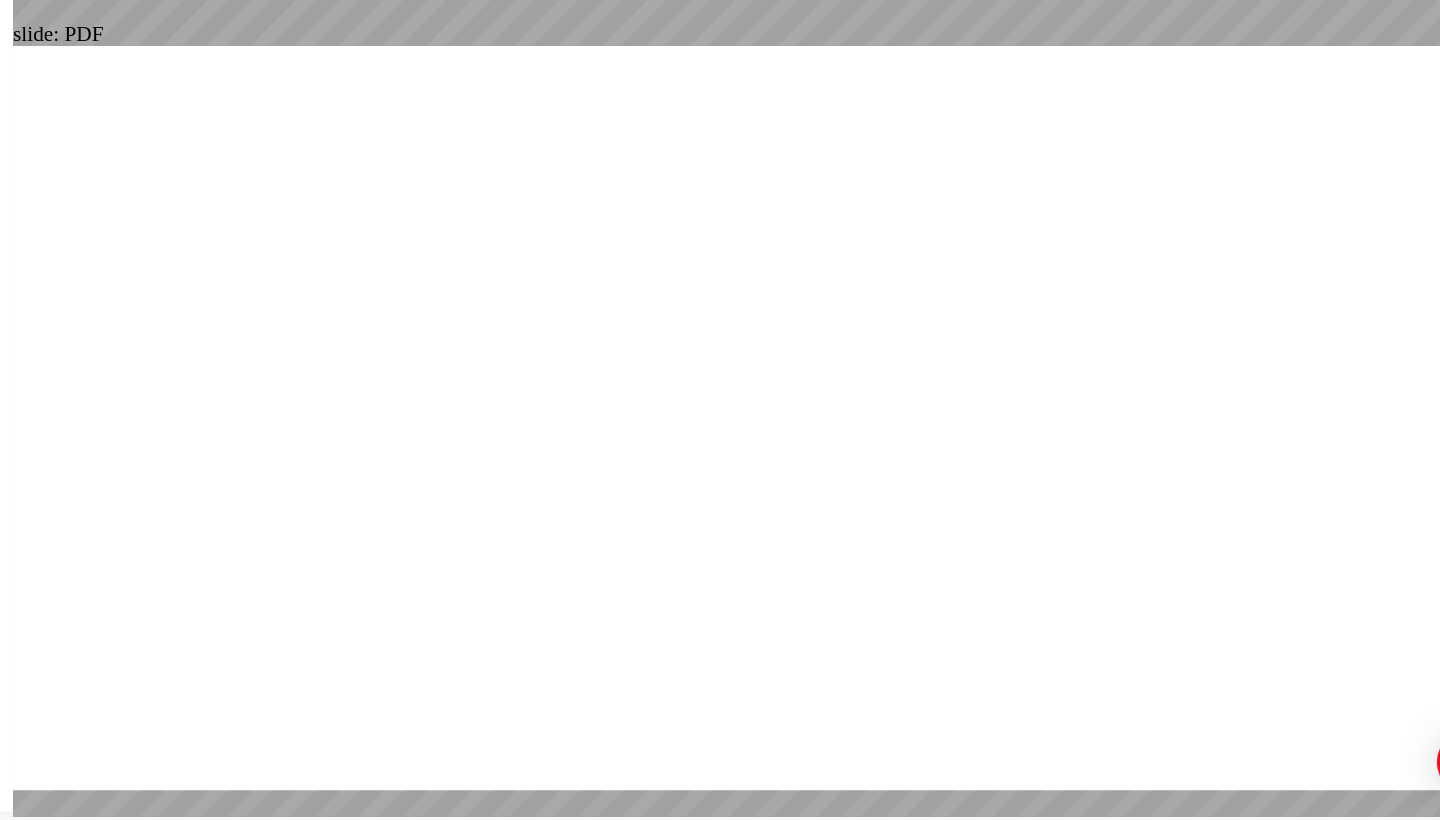click 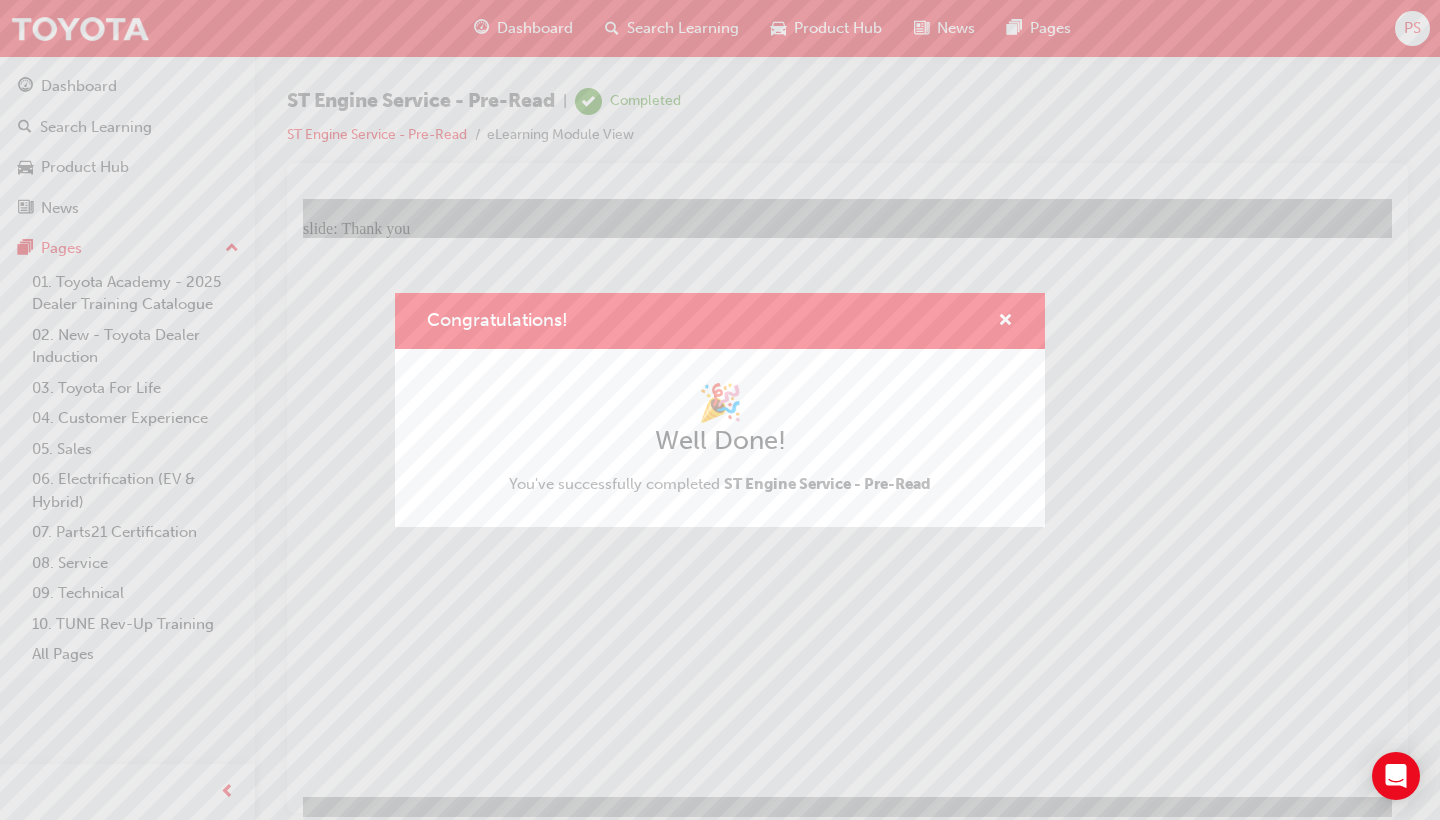 scroll, scrollTop: 0, scrollLeft: 0, axis: both 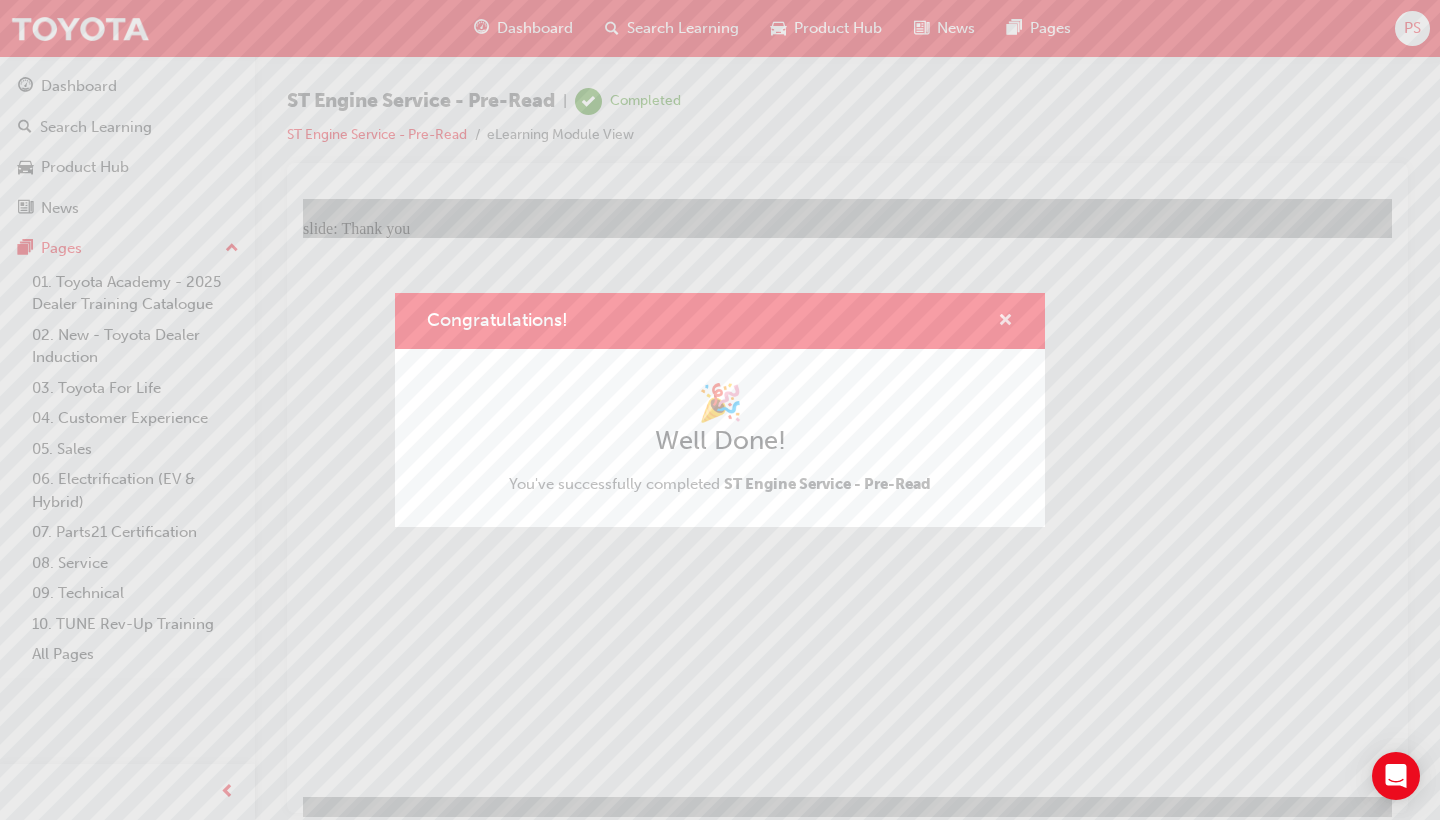 click at bounding box center (1005, 322) 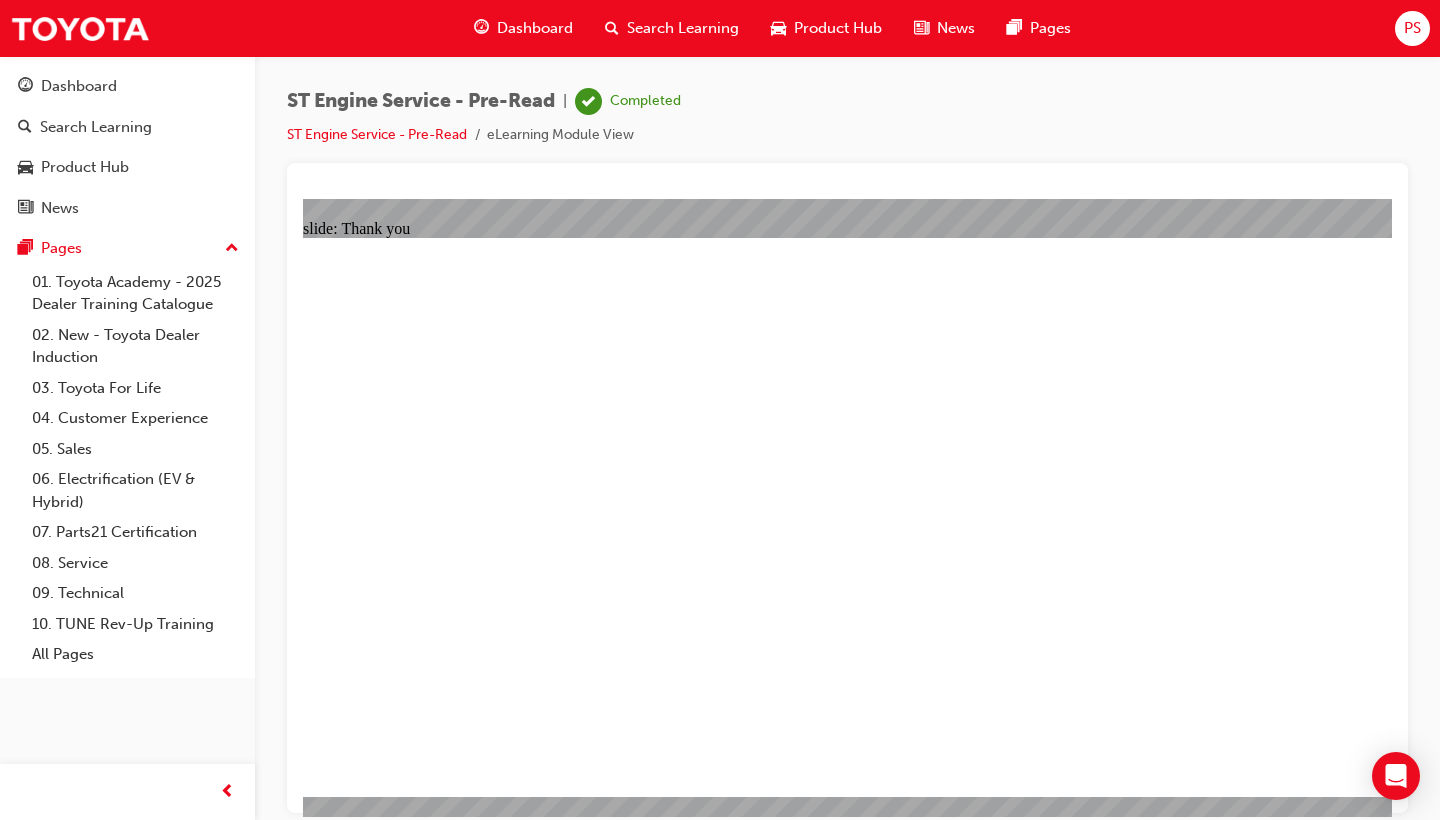 scroll, scrollTop: 0, scrollLeft: 0, axis: both 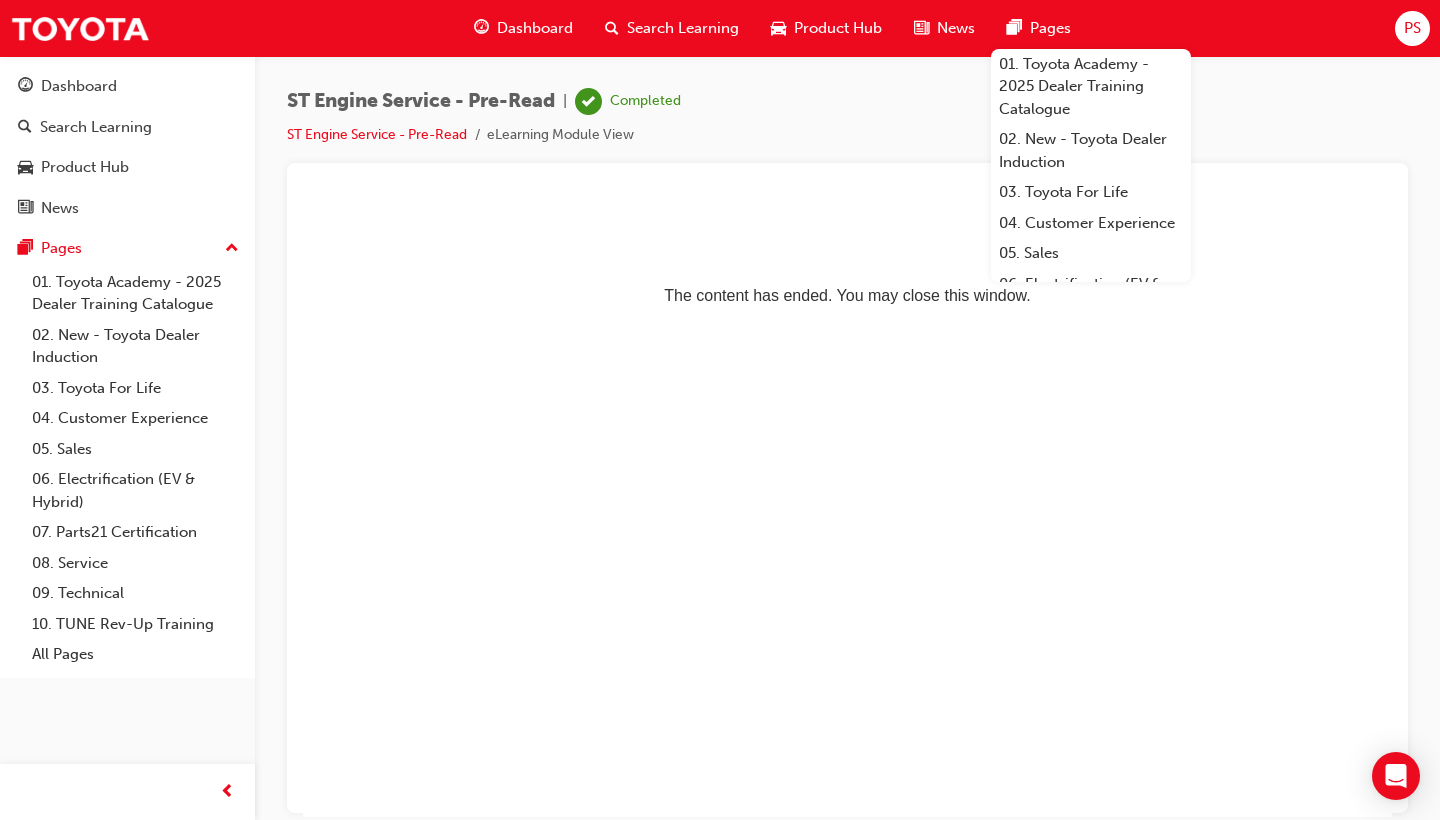 click on "PS" at bounding box center (1412, 28) 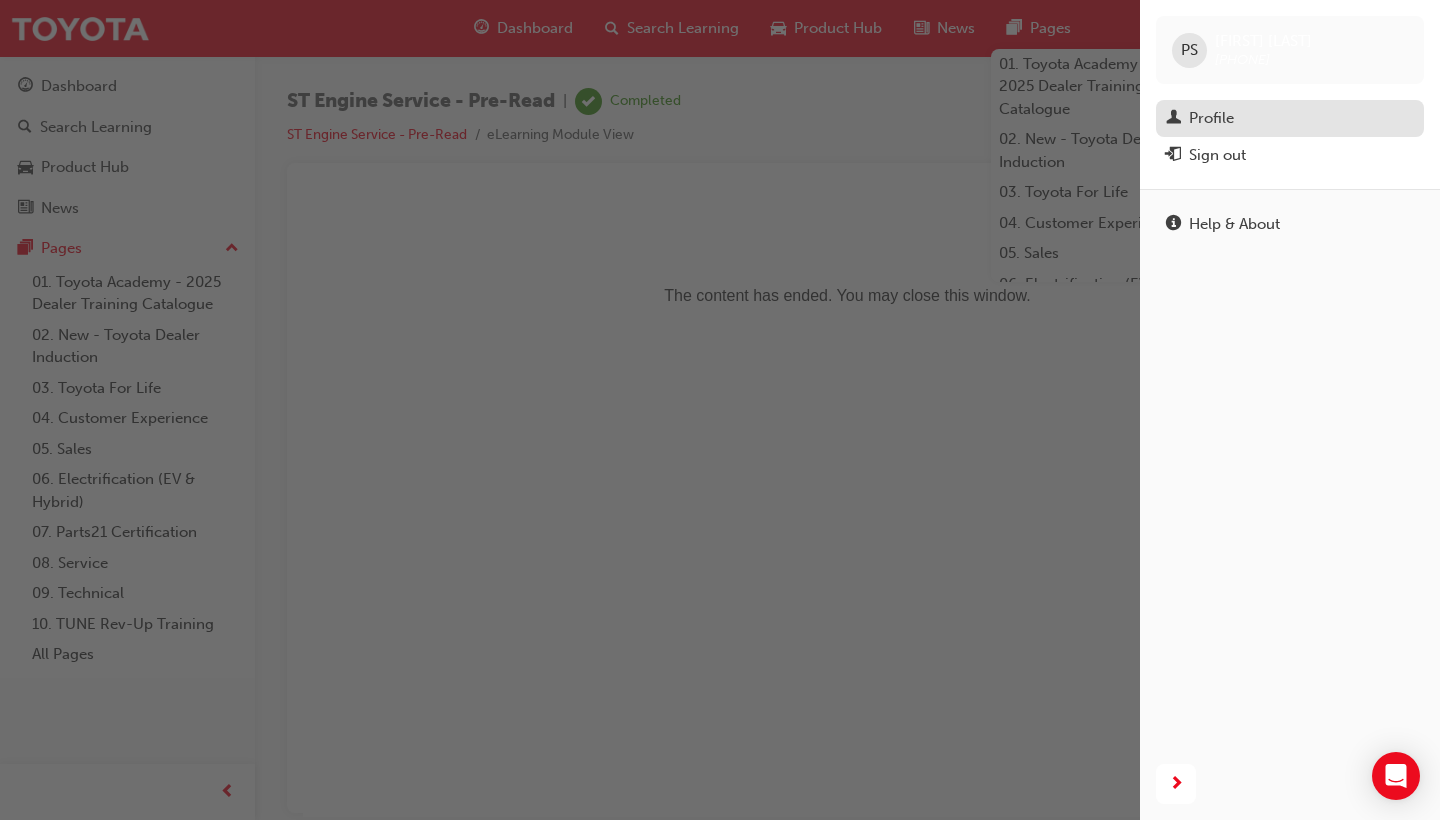 click on "Profile" at bounding box center (1290, 118) 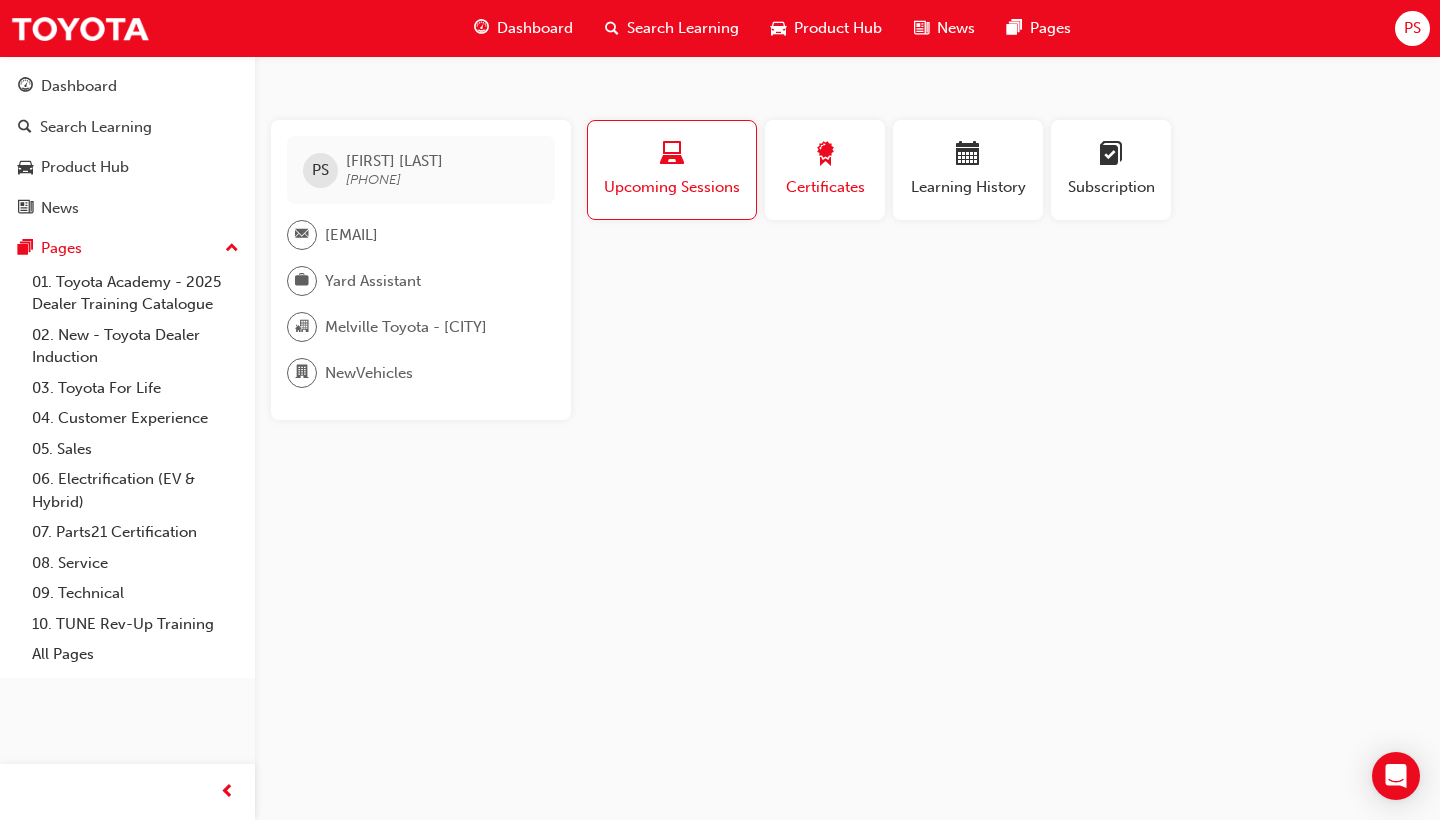 click at bounding box center (825, 157) 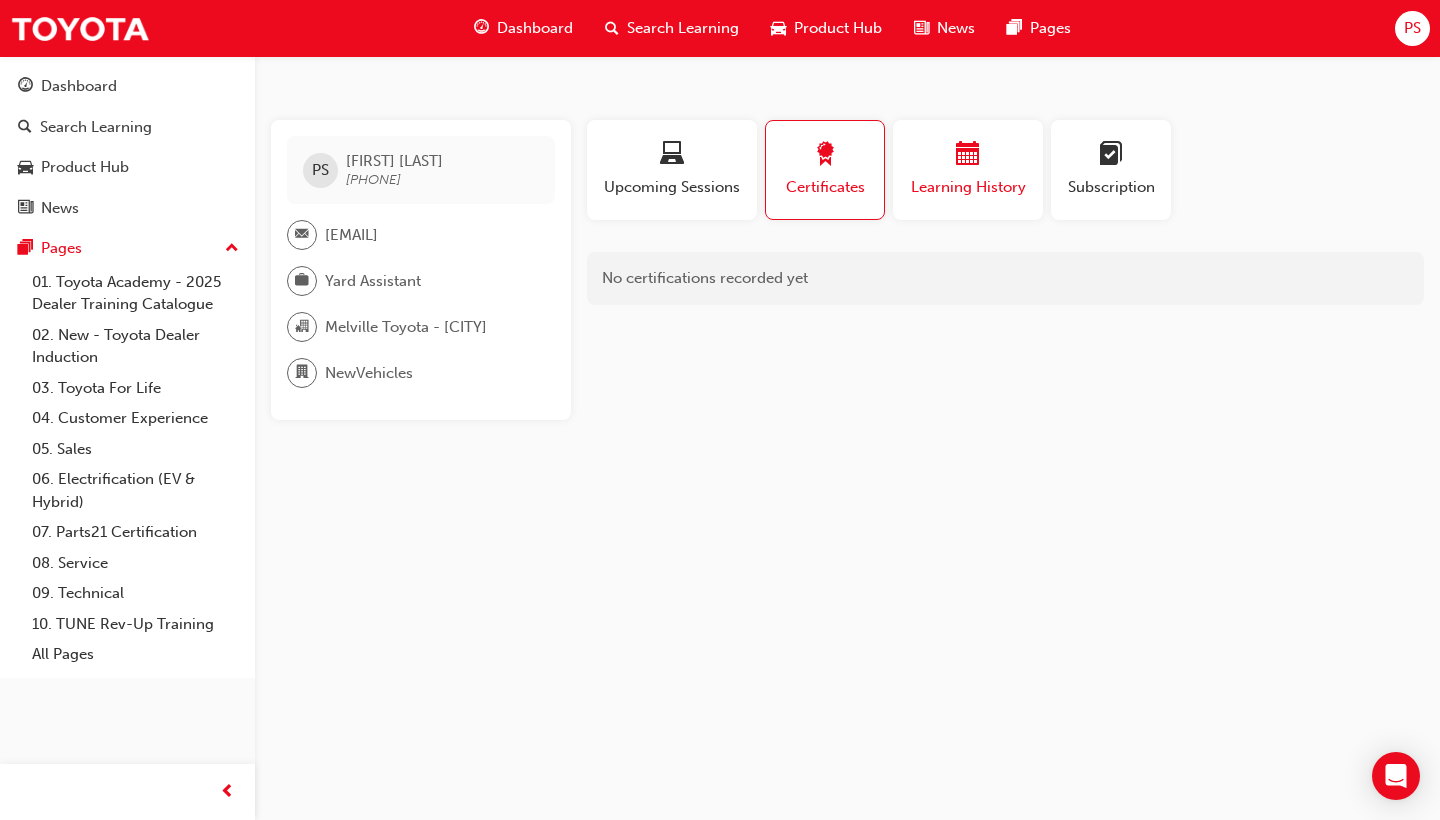 click on "Learning History" at bounding box center (968, 170) 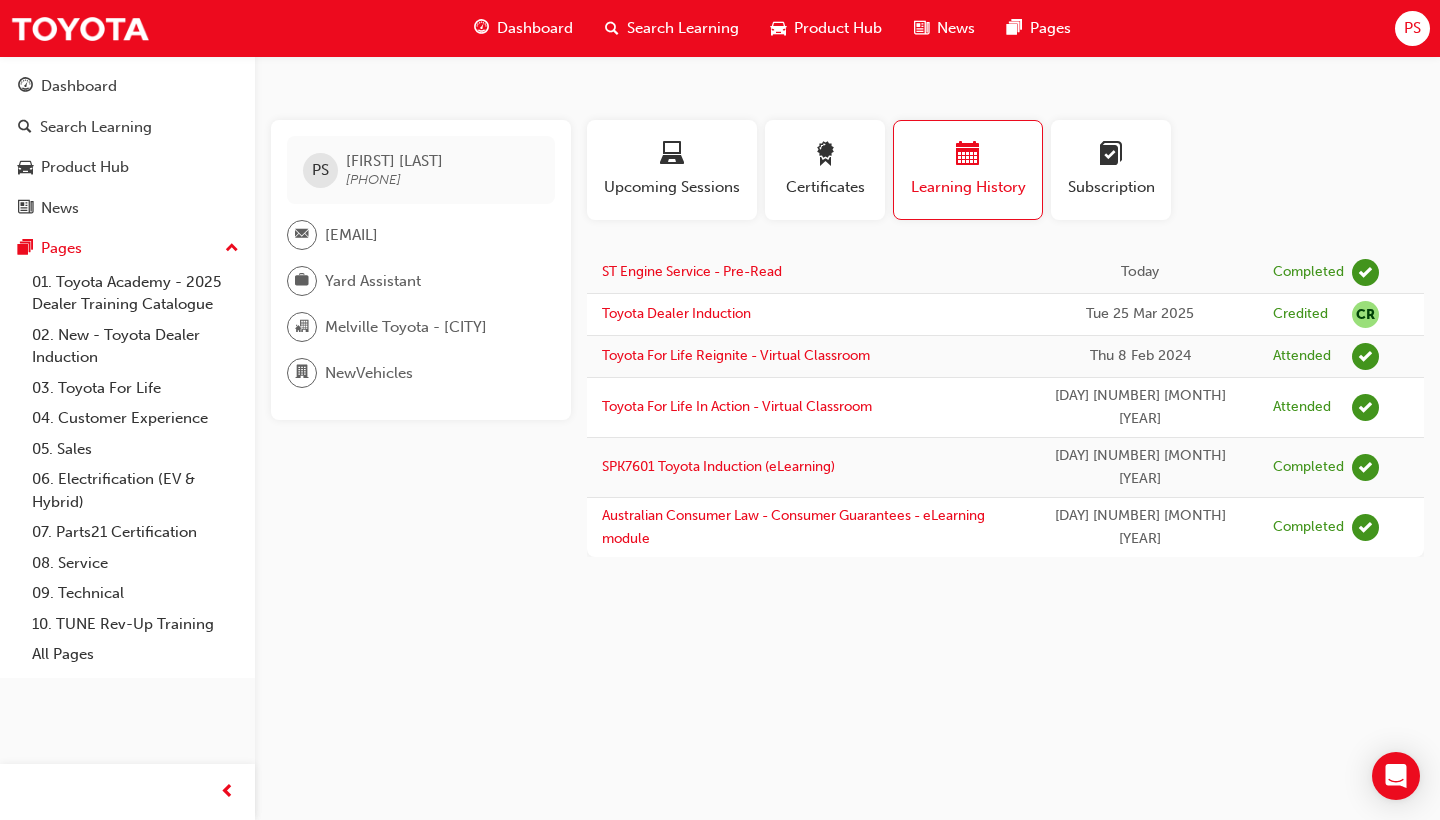 scroll, scrollTop: 0, scrollLeft: 0, axis: both 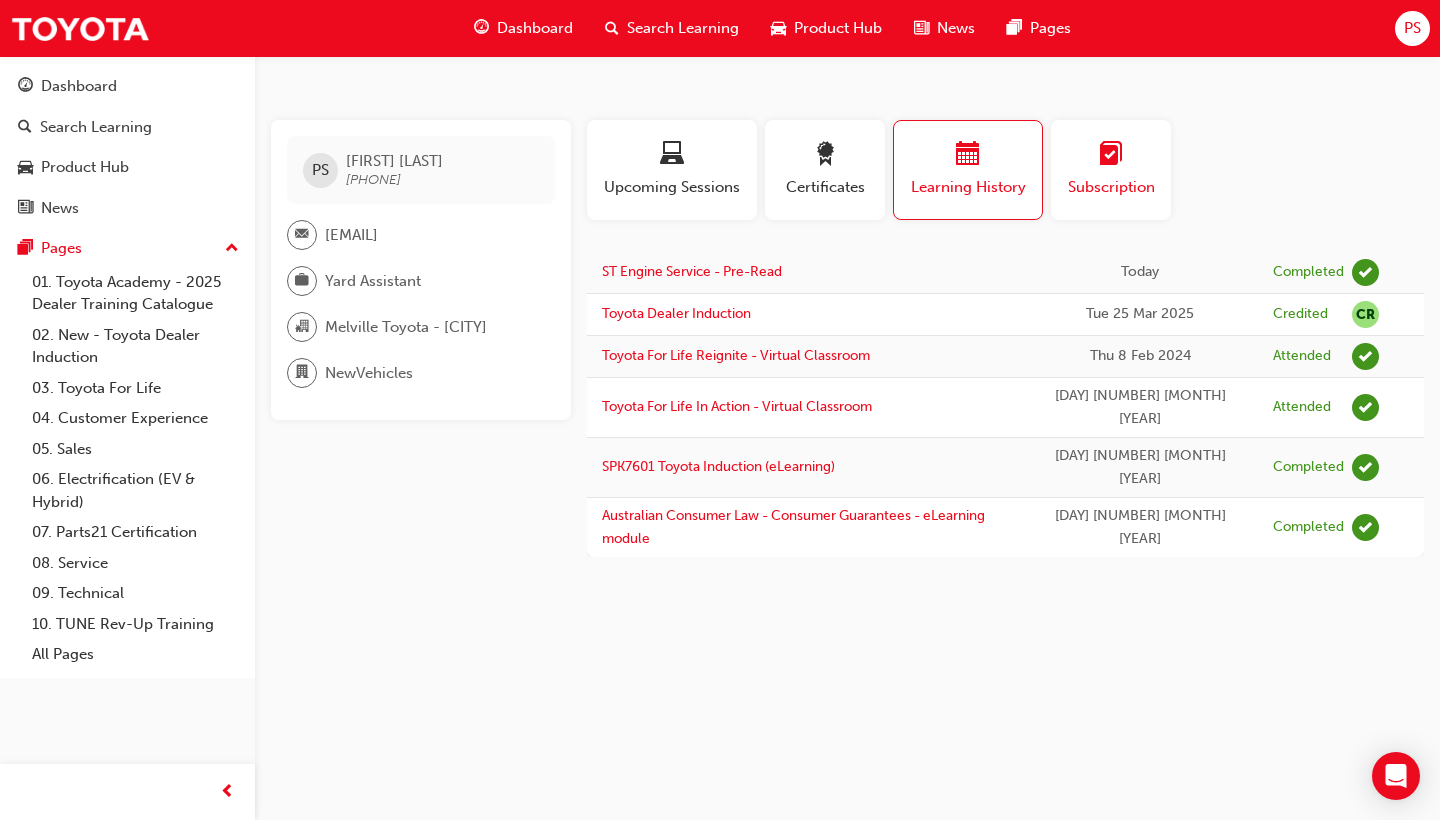 click on "Subscription" at bounding box center (1111, 187) 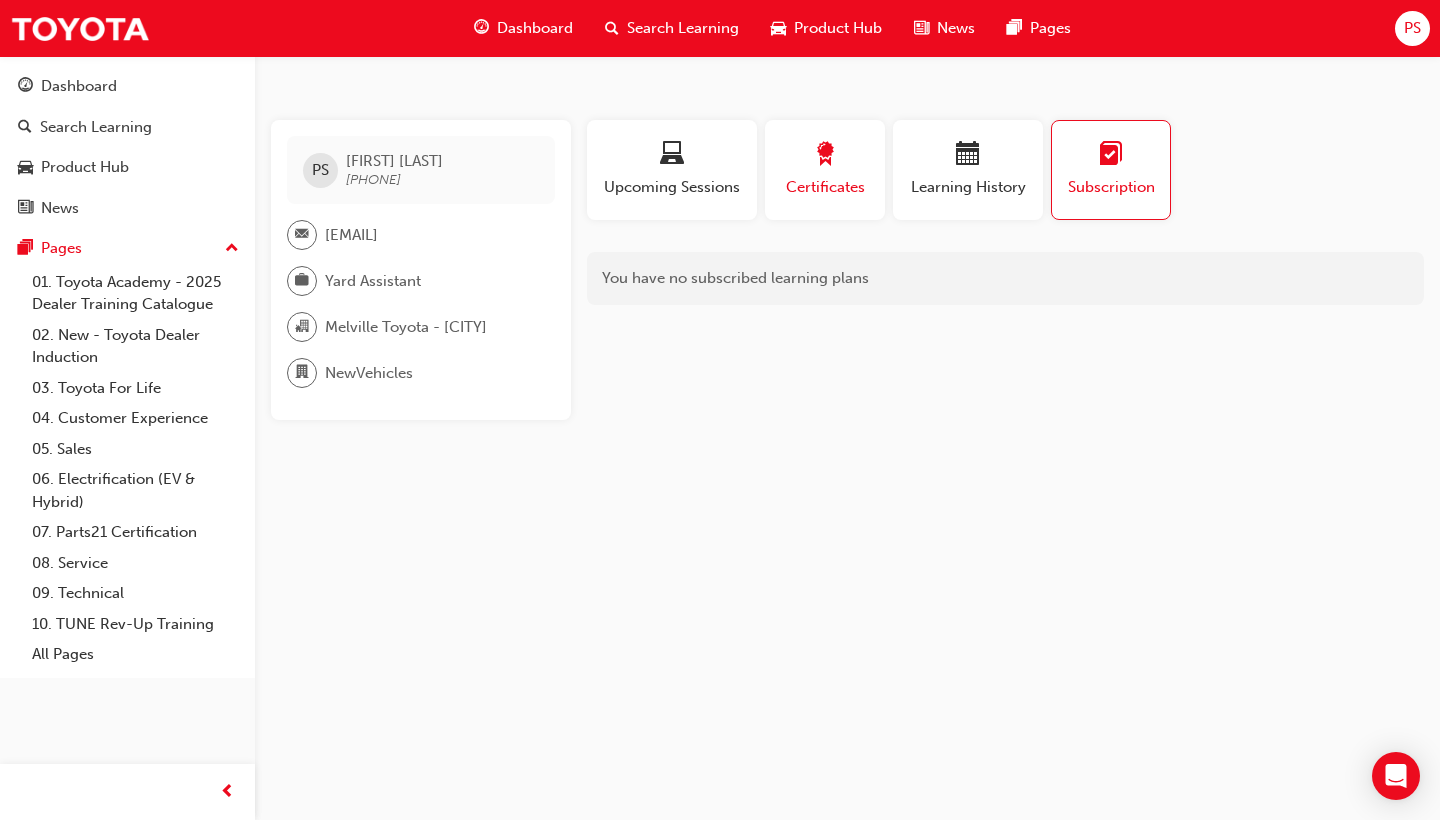 click at bounding box center [825, 155] 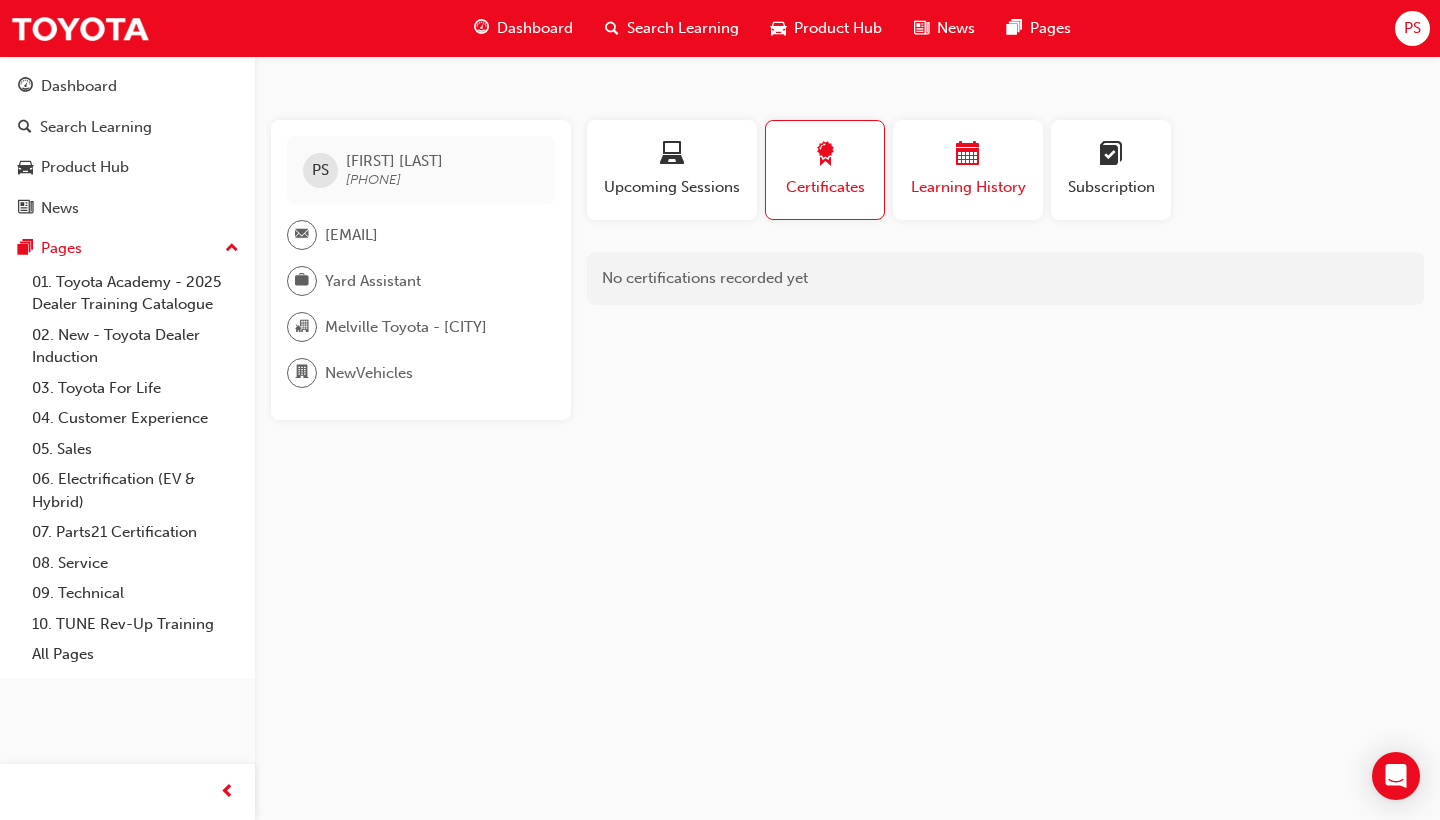 click on "Learning History" at bounding box center [968, 187] 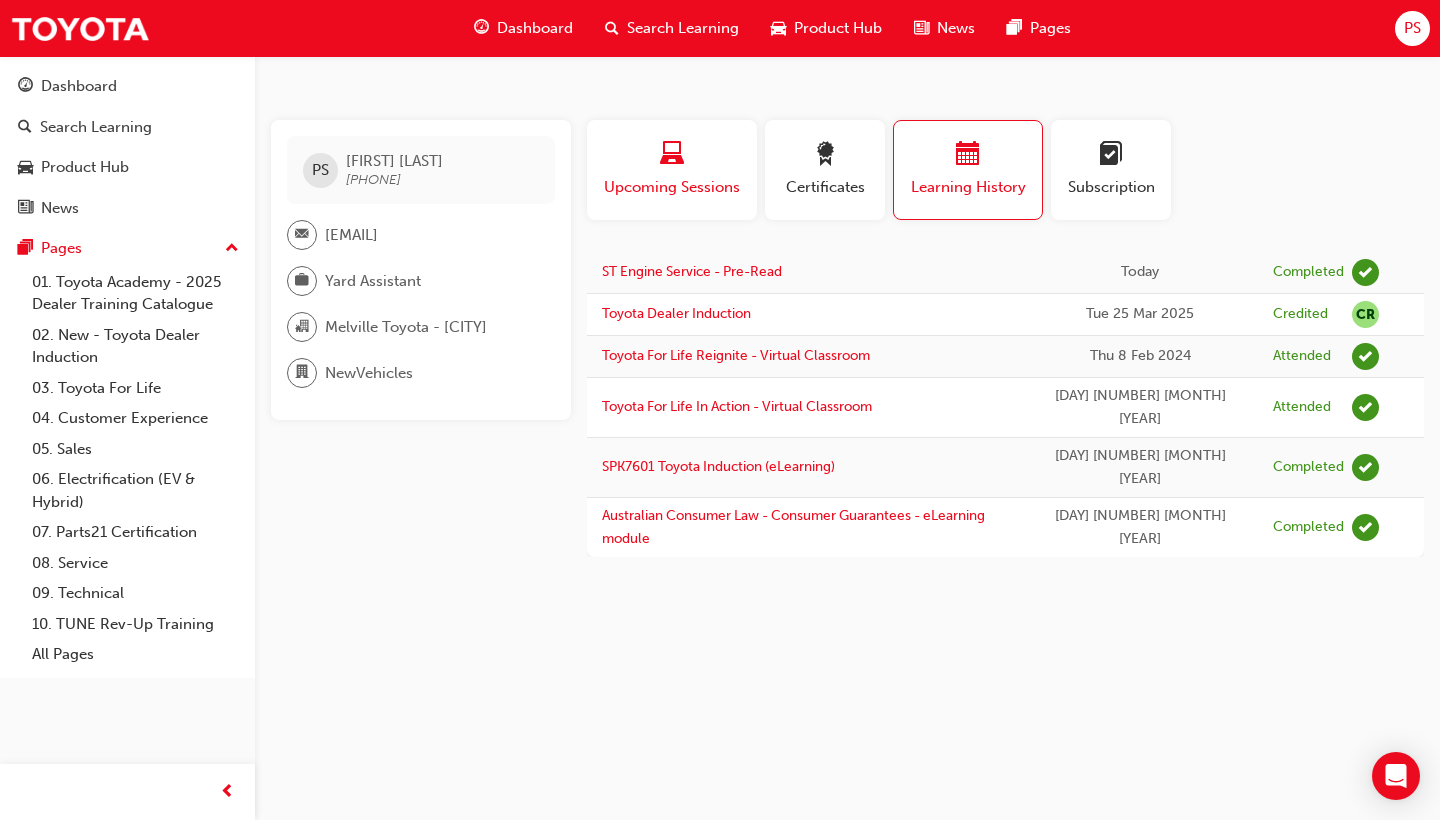 click on "Upcoming Sessions" at bounding box center [672, 170] 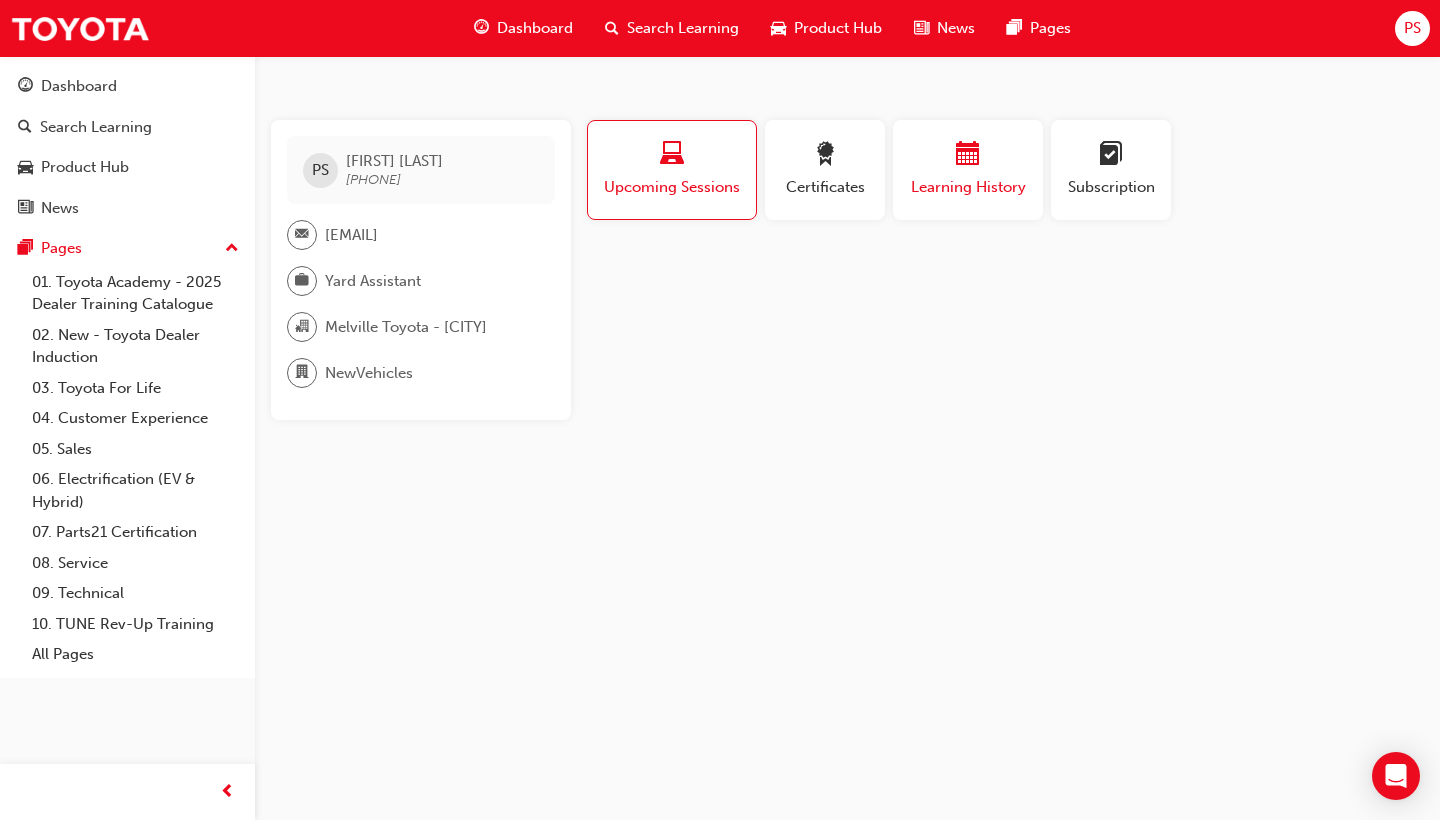 click at bounding box center [968, 157] 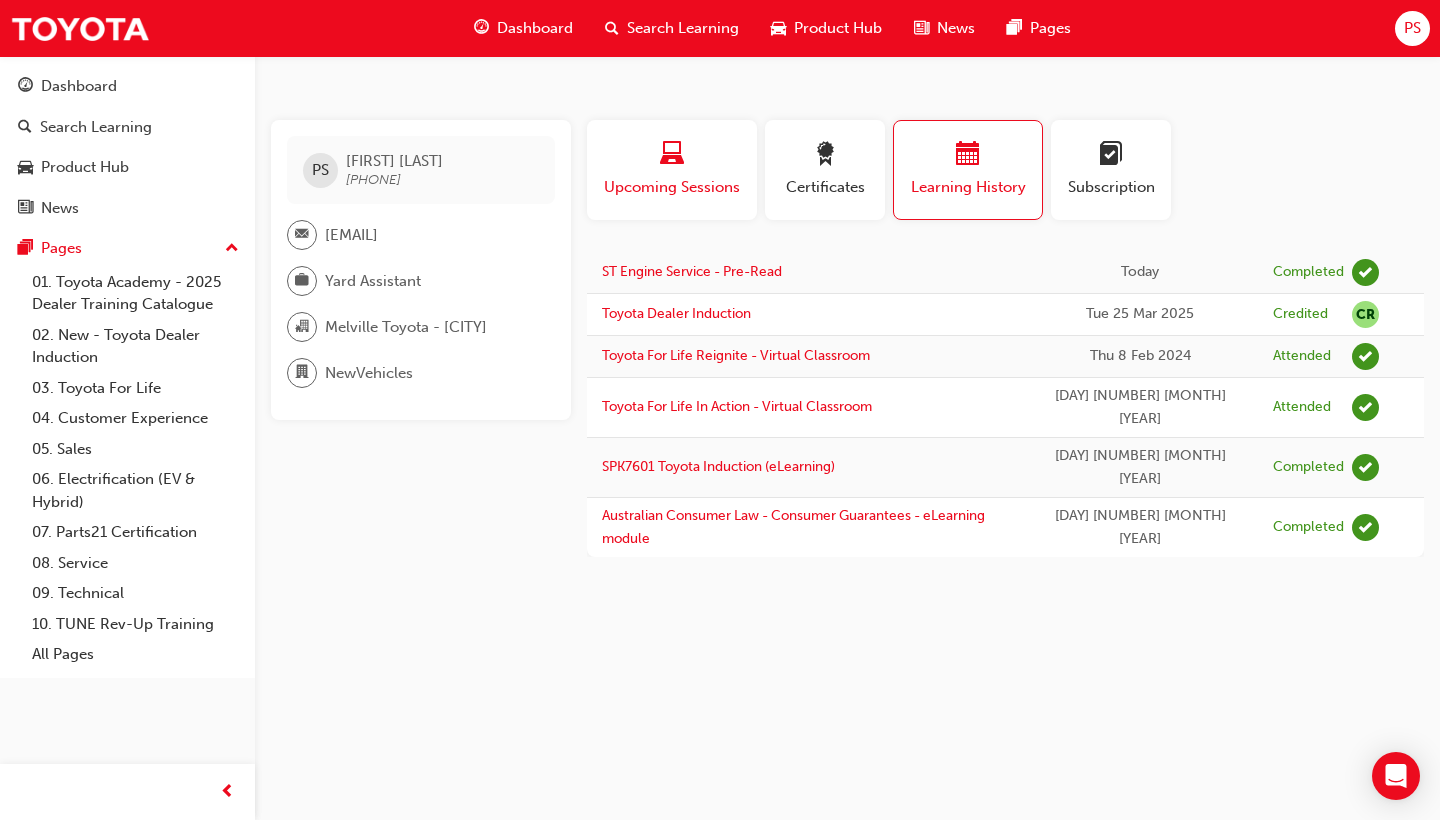 scroll, scrollTop: 0, scrollLeft: 0, axis: both 